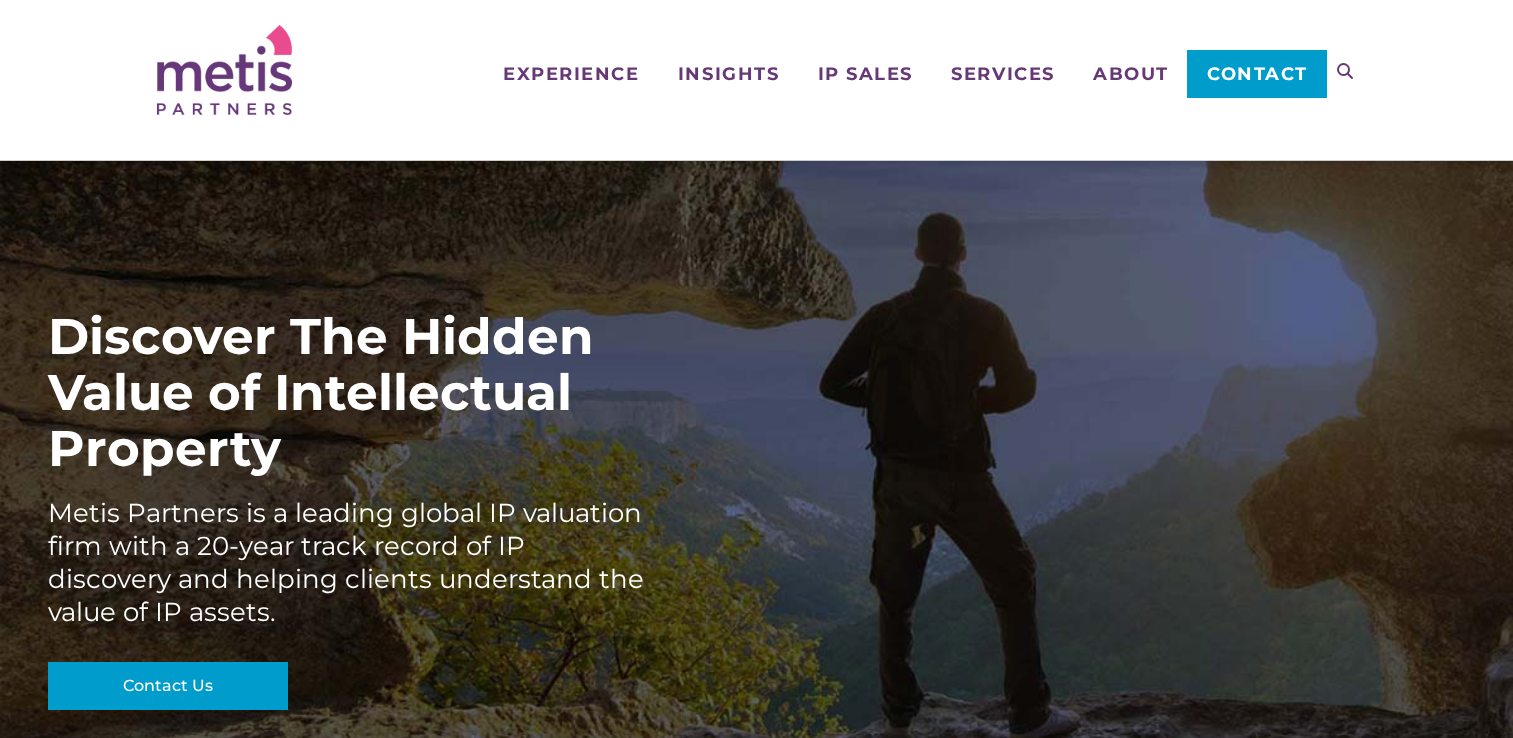 scroll, scrollTop: 0, scrollLeft: 0, axis: both 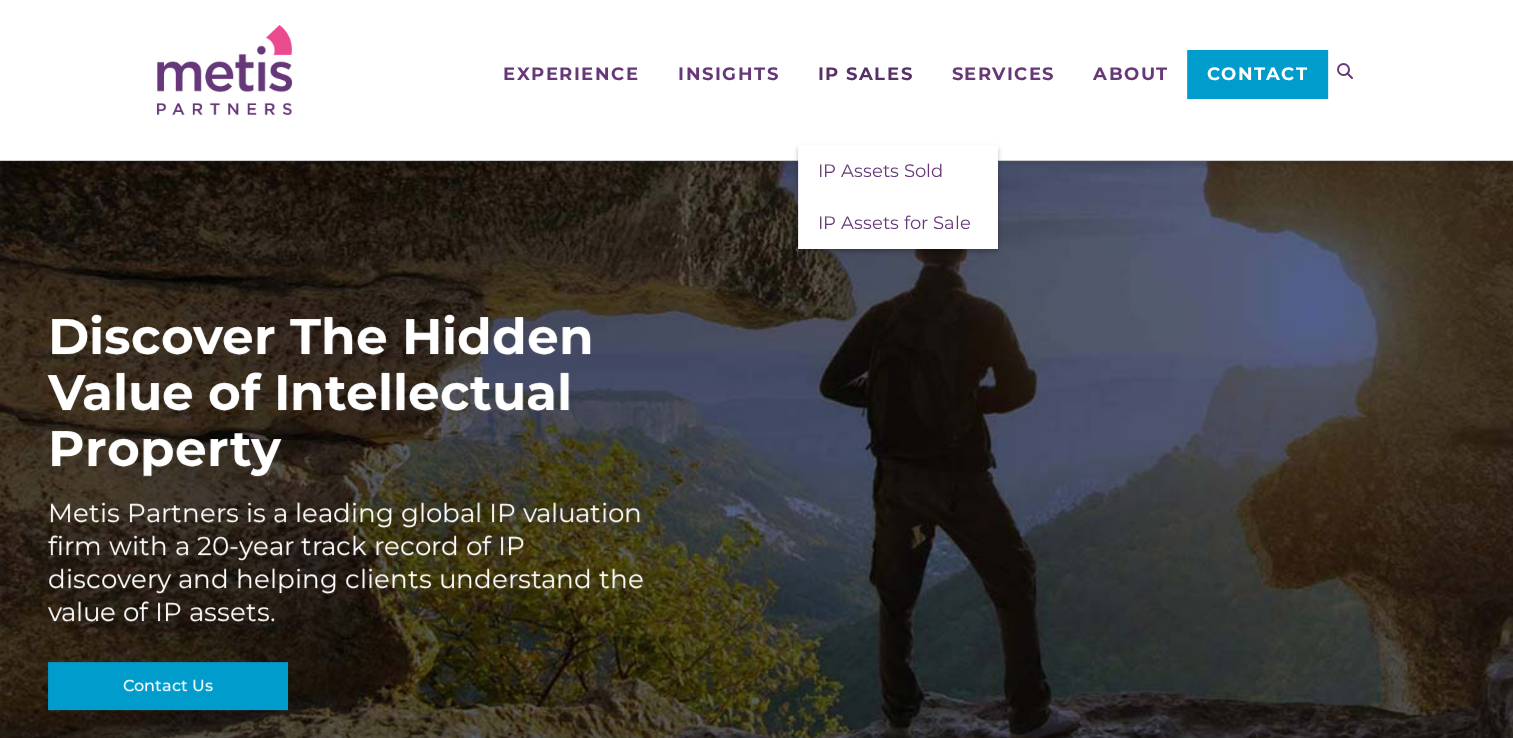 click on "IP Sales" at bounding box center (865, 74) 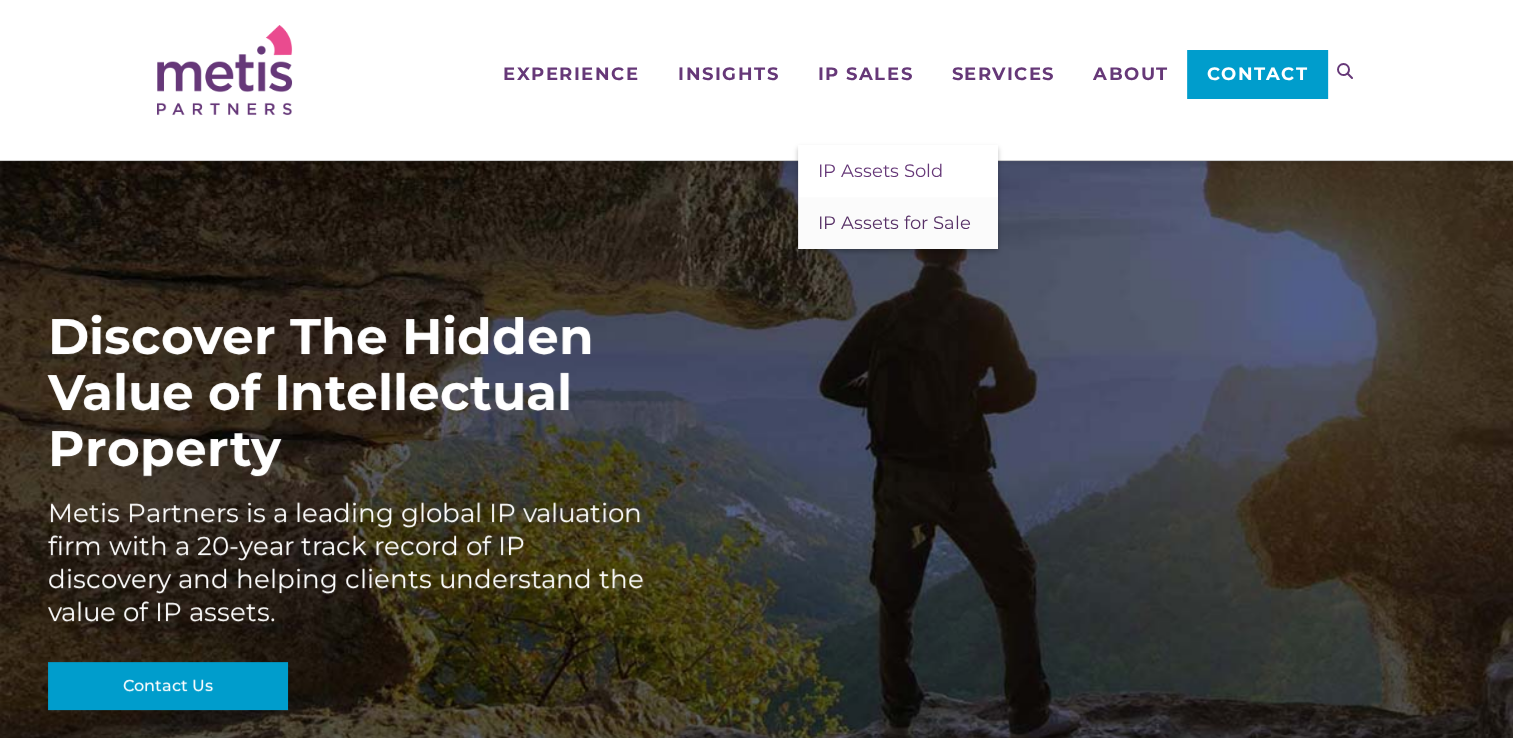 click on "IP Assets for Sale" at bounding box center [894, 223] 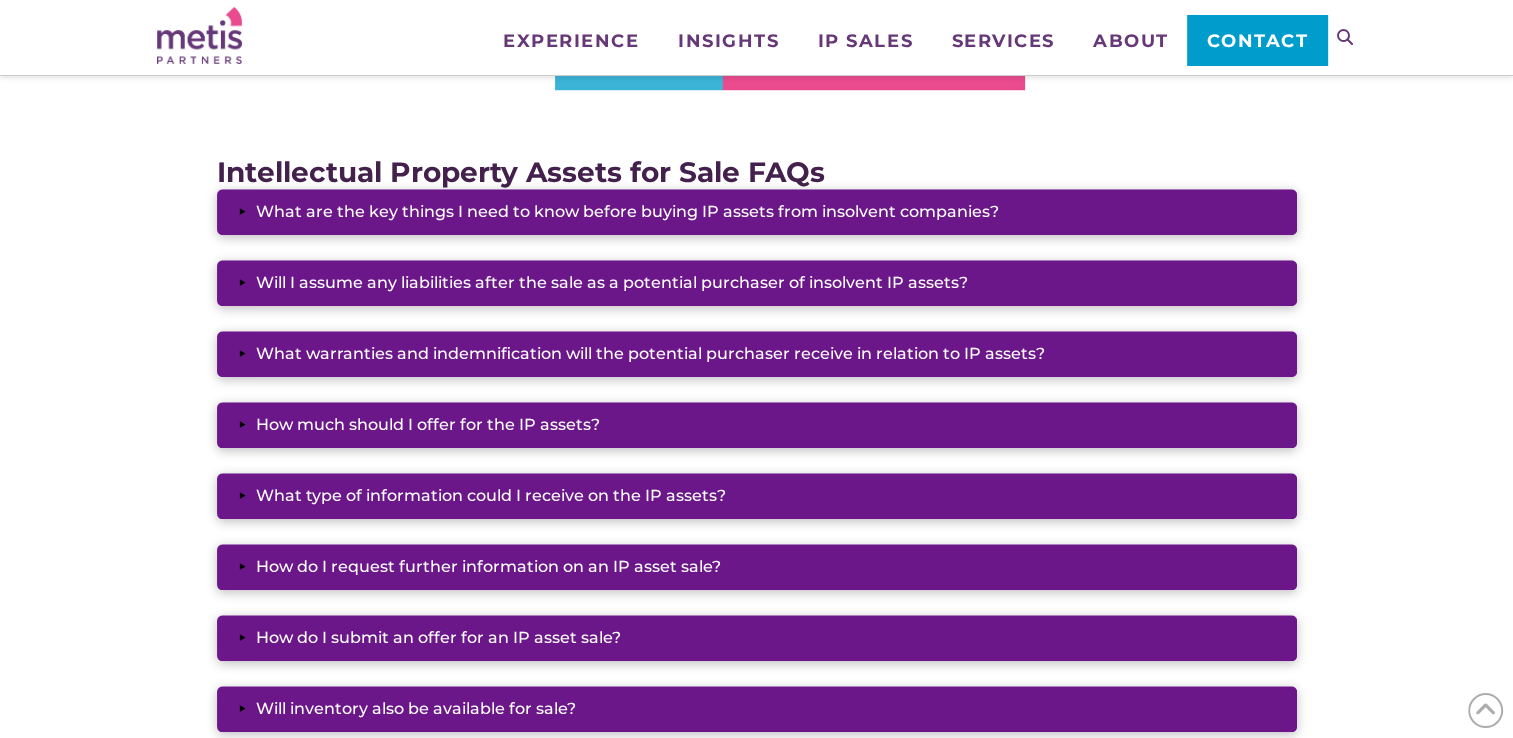 scroll, scrollTop: 1596, scrollLeft: 0, axis: vertical 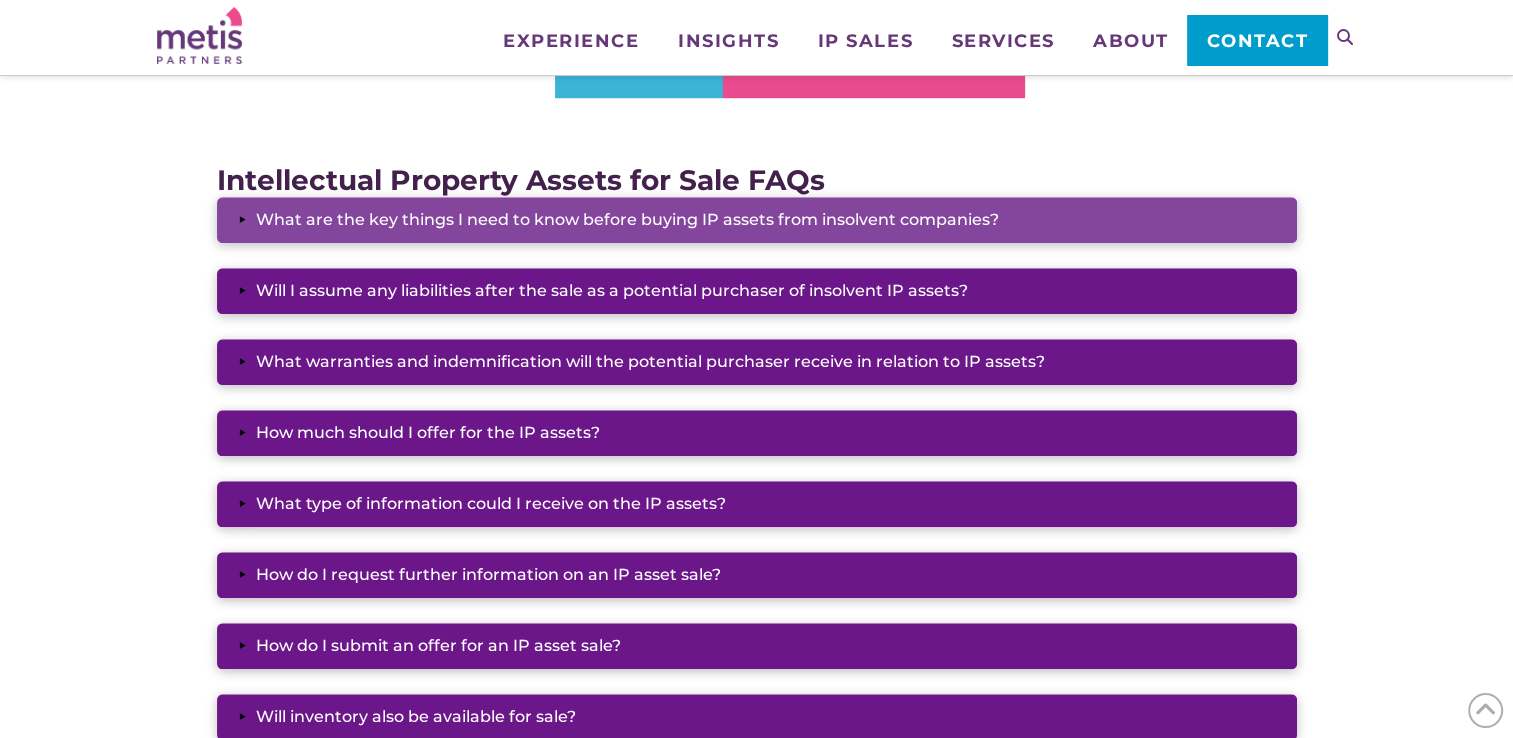 click on "▸ What are the key things I need to know before buying IP assets from insolvent companies?" at bounding box center (757, 220) 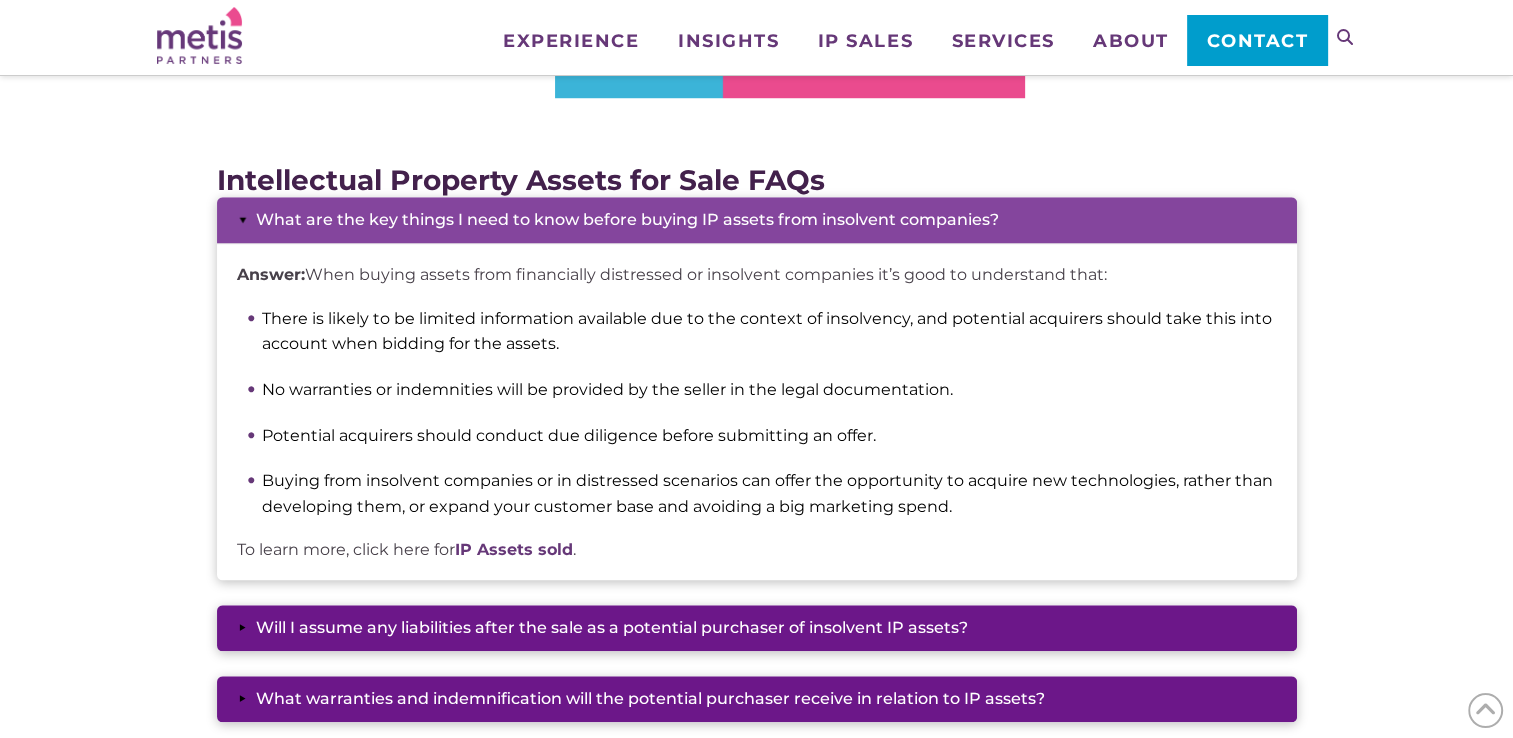 click on "▸ What are the key things I need to know before buying IP assets from insolvent companies?" at bounding box center (757, 220) 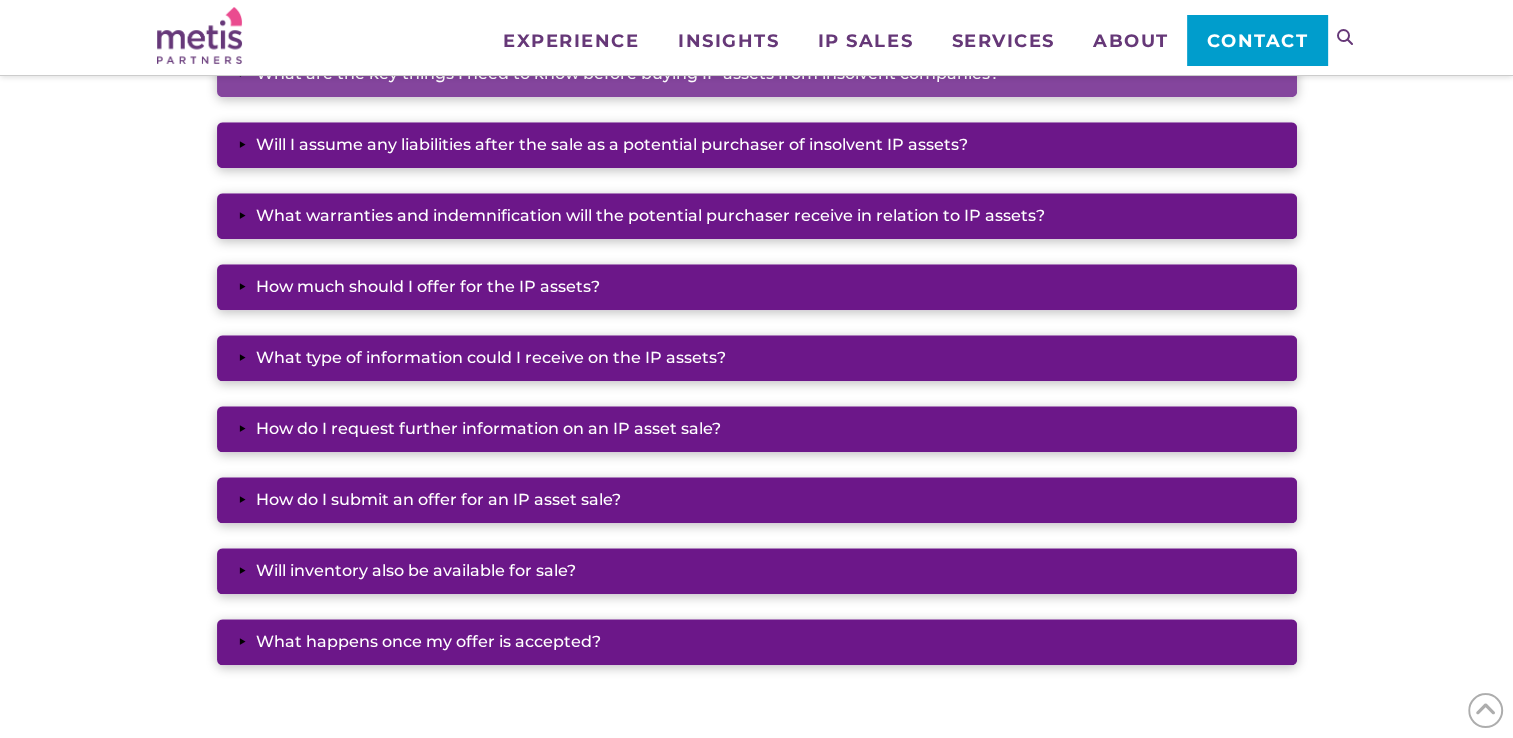 scroll, scrollTop: 1740, scrollLeft: 0, axis: vertical 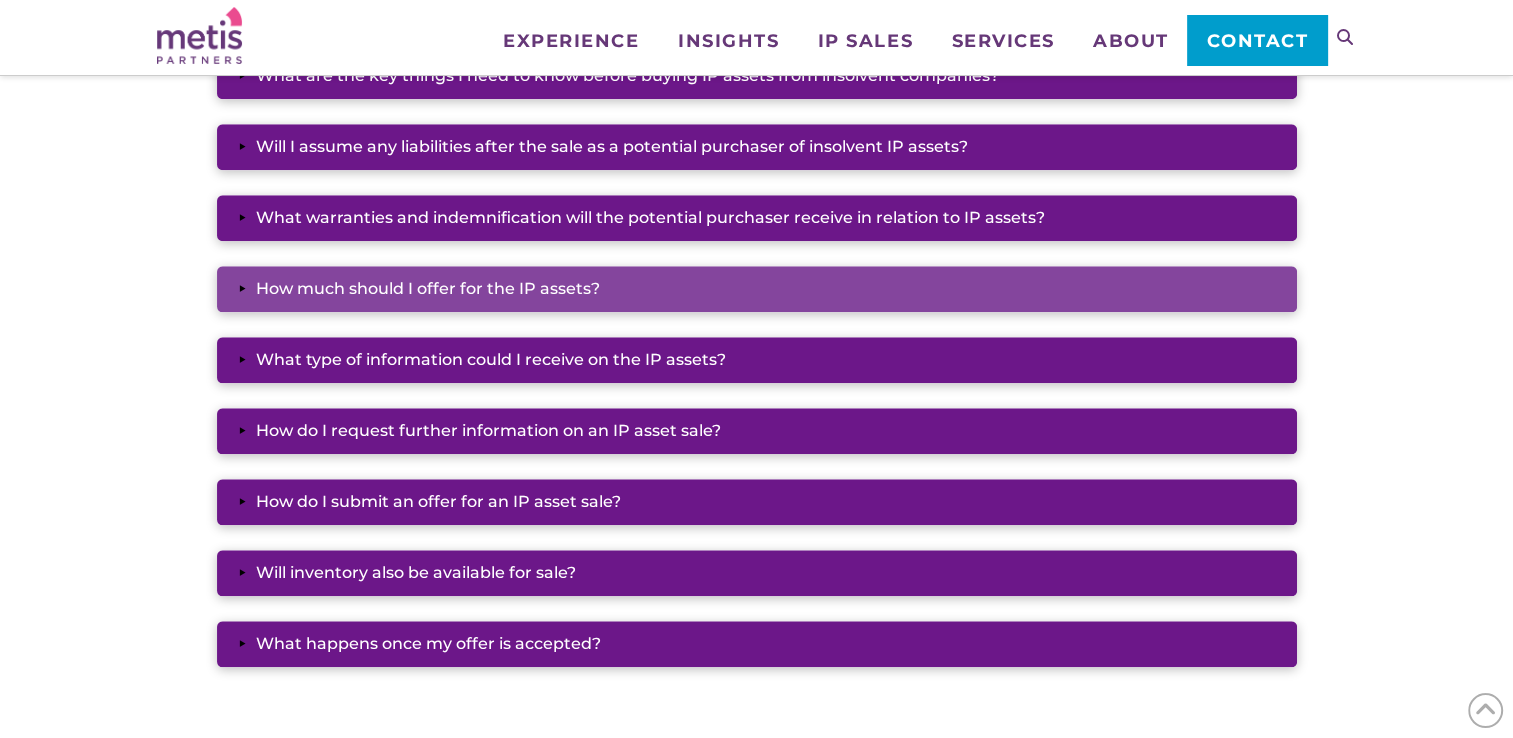 click on "▸ How much should I offer for the IP assets?" at bounding box center (757, 289) 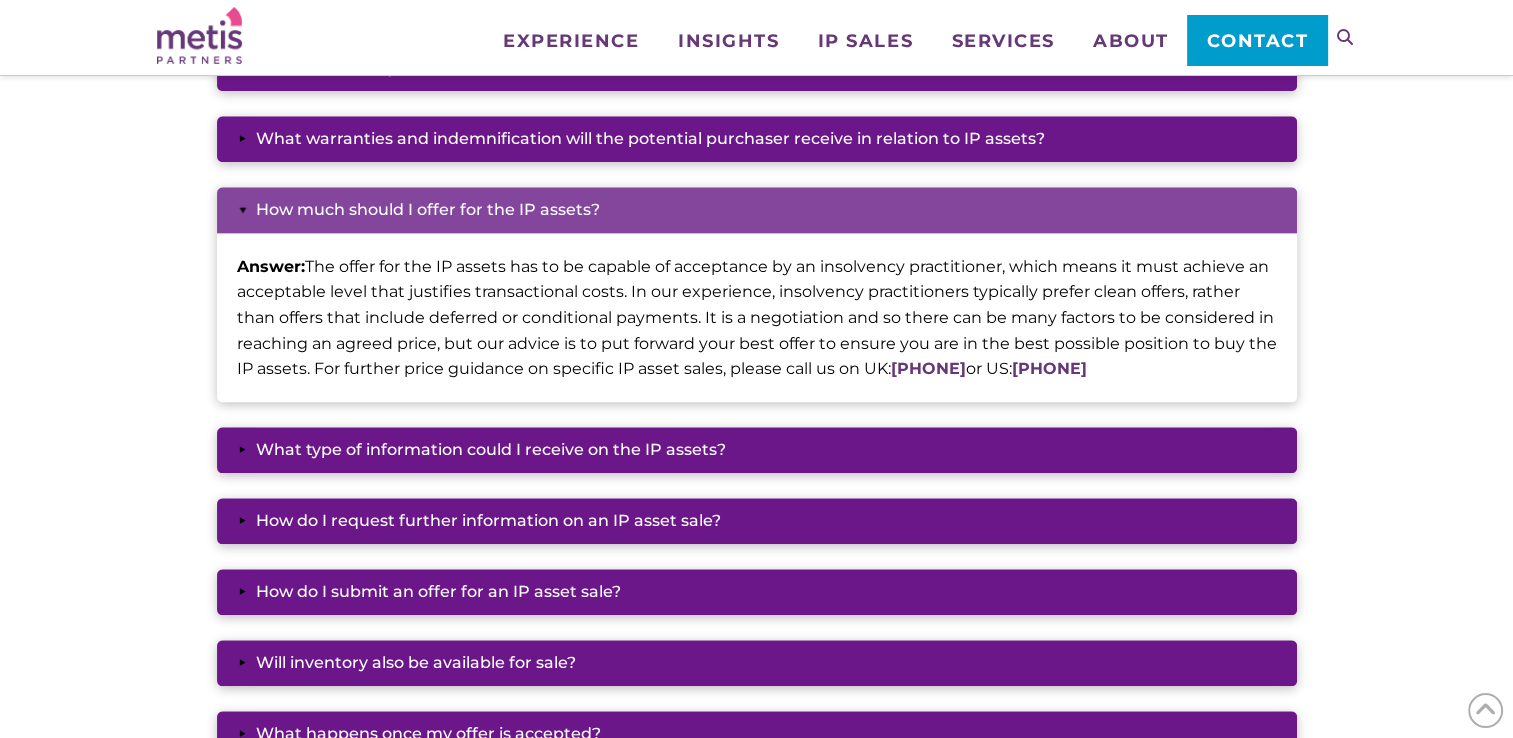 scroll, scrollTop: 1940, scrollLeft: 0, axis: vertical 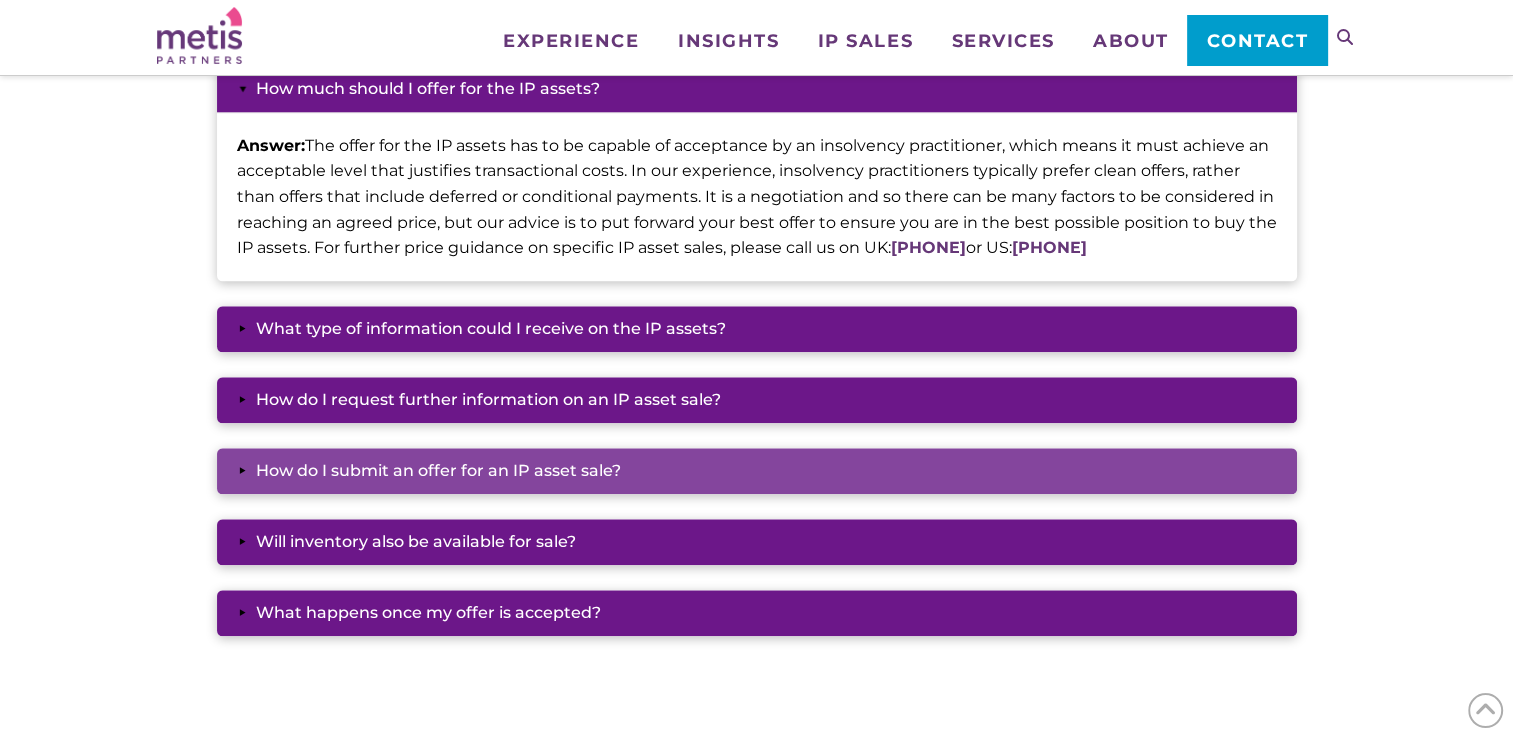 click on "▸ How do I submit an offer for an IP asset sale?" at bounding box center [757, 471] 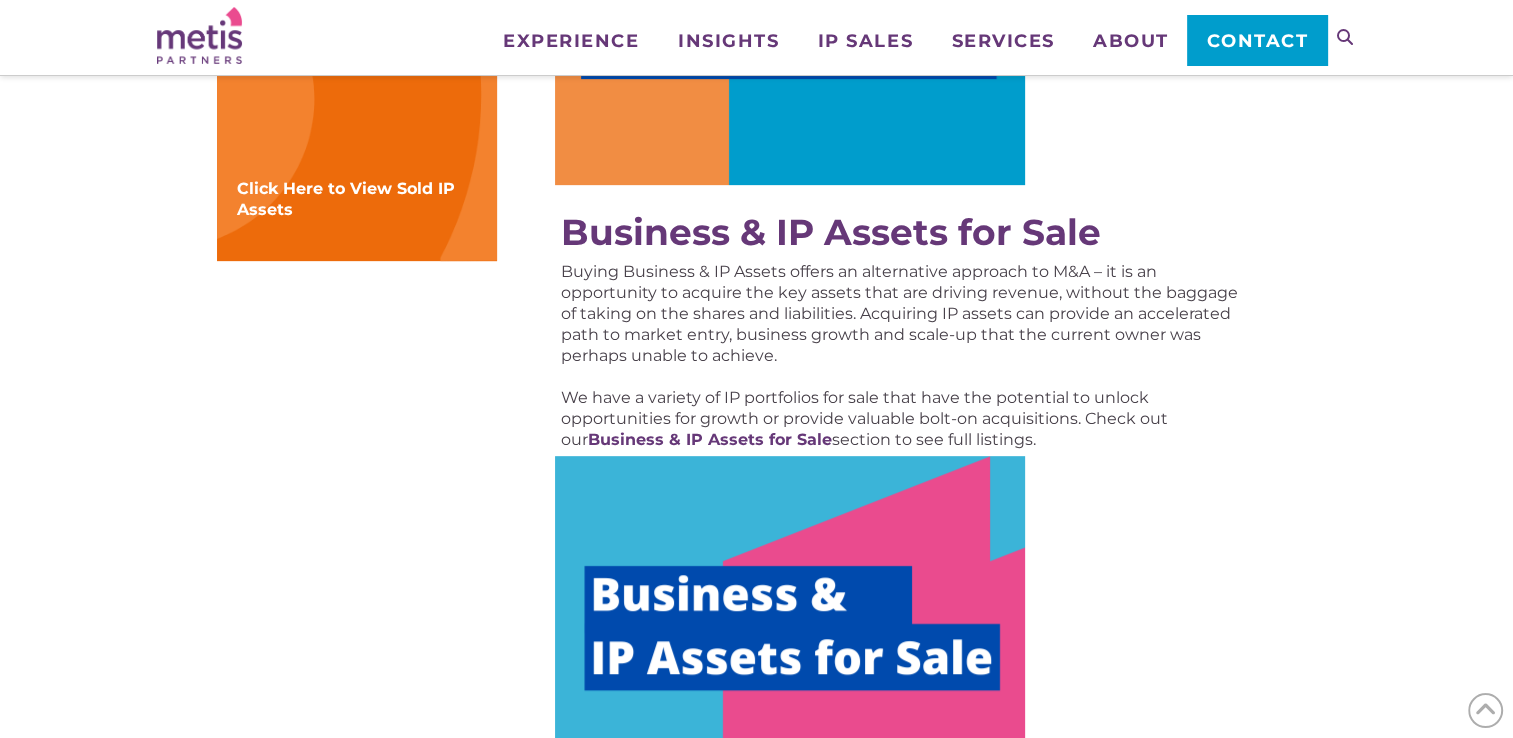 scroll, scrollTop: 840, scrollLeft: 0, axis: vertical 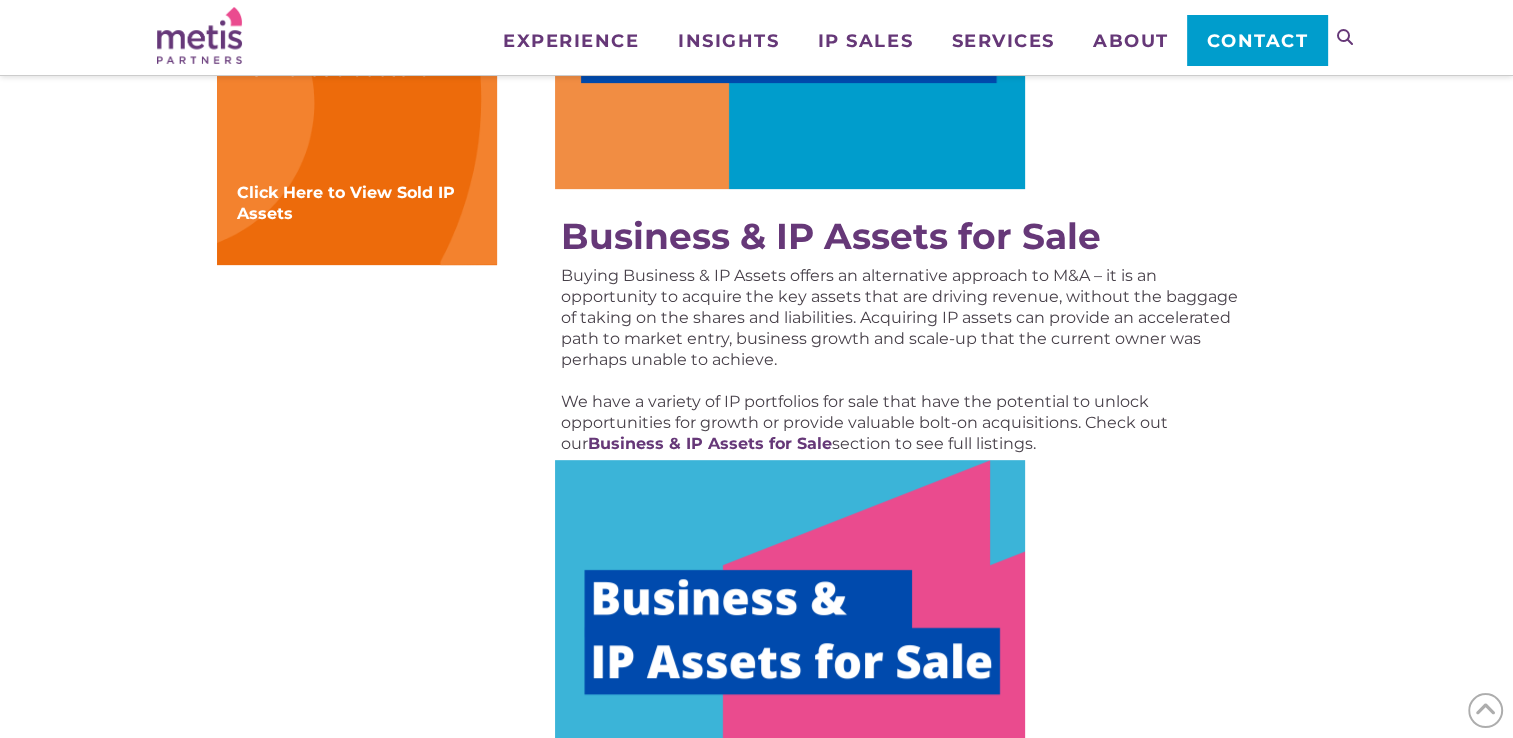 click at bounding box center [790, 657] 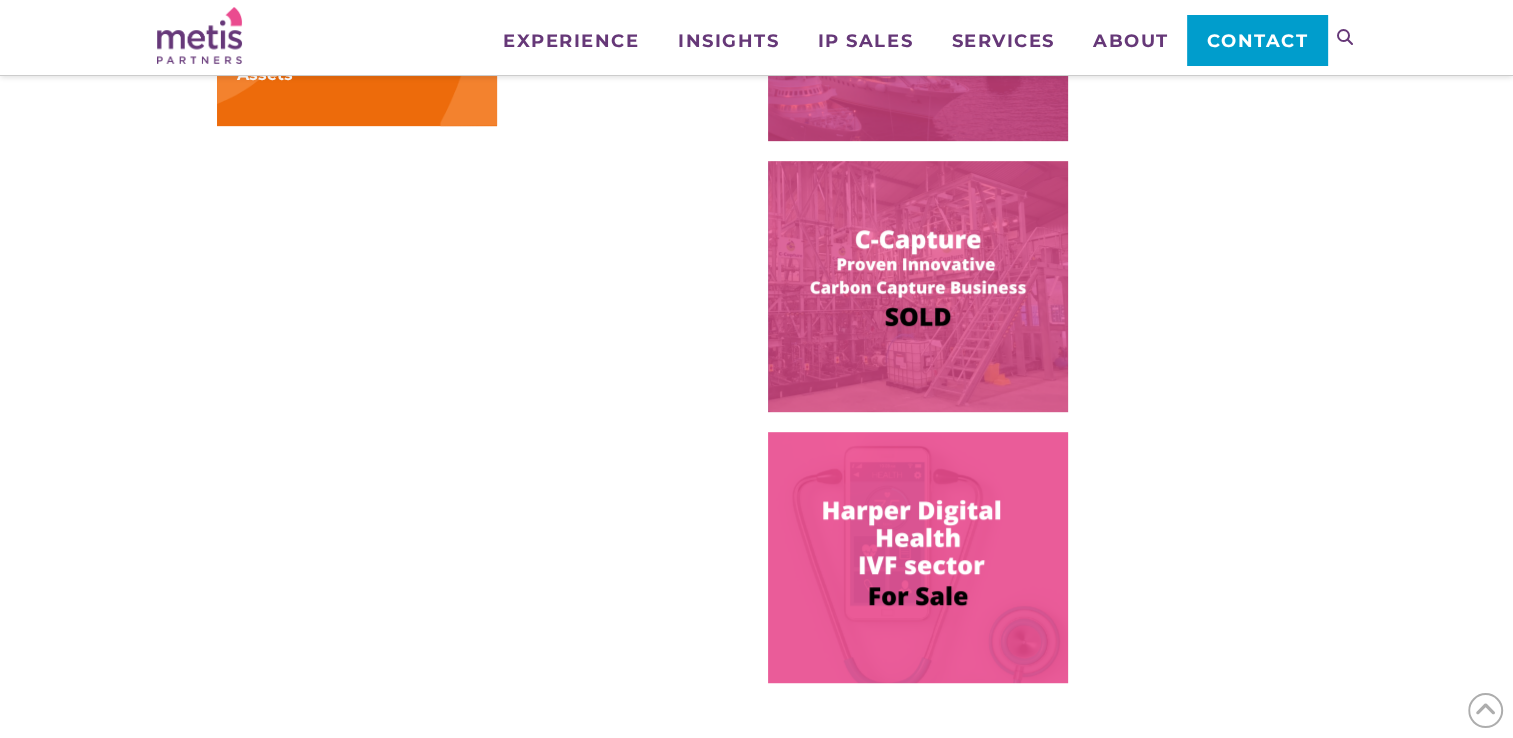 scroll, scrollTop: 1100, scrollLeft: 0, axis: vertical 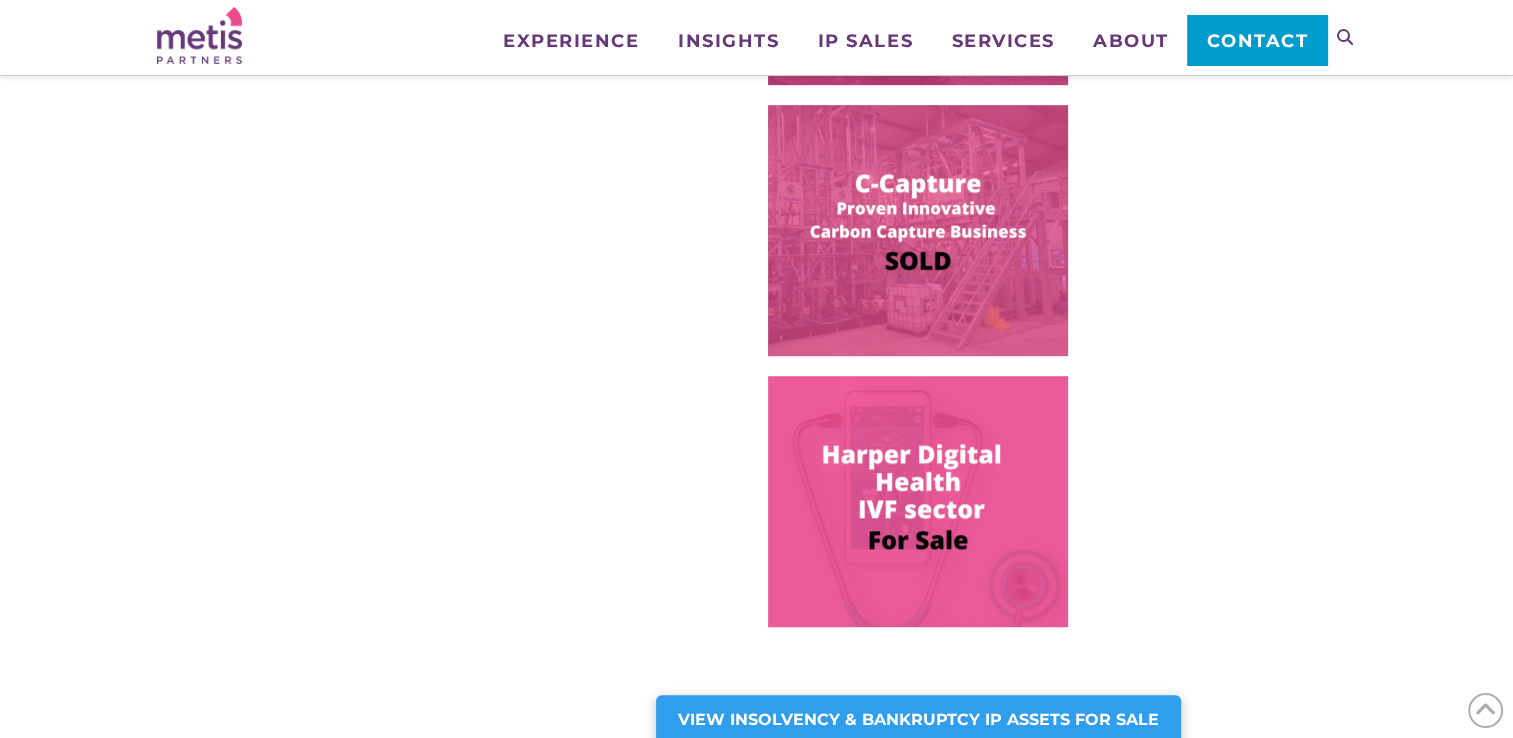 click at bounding box center [918, 501] 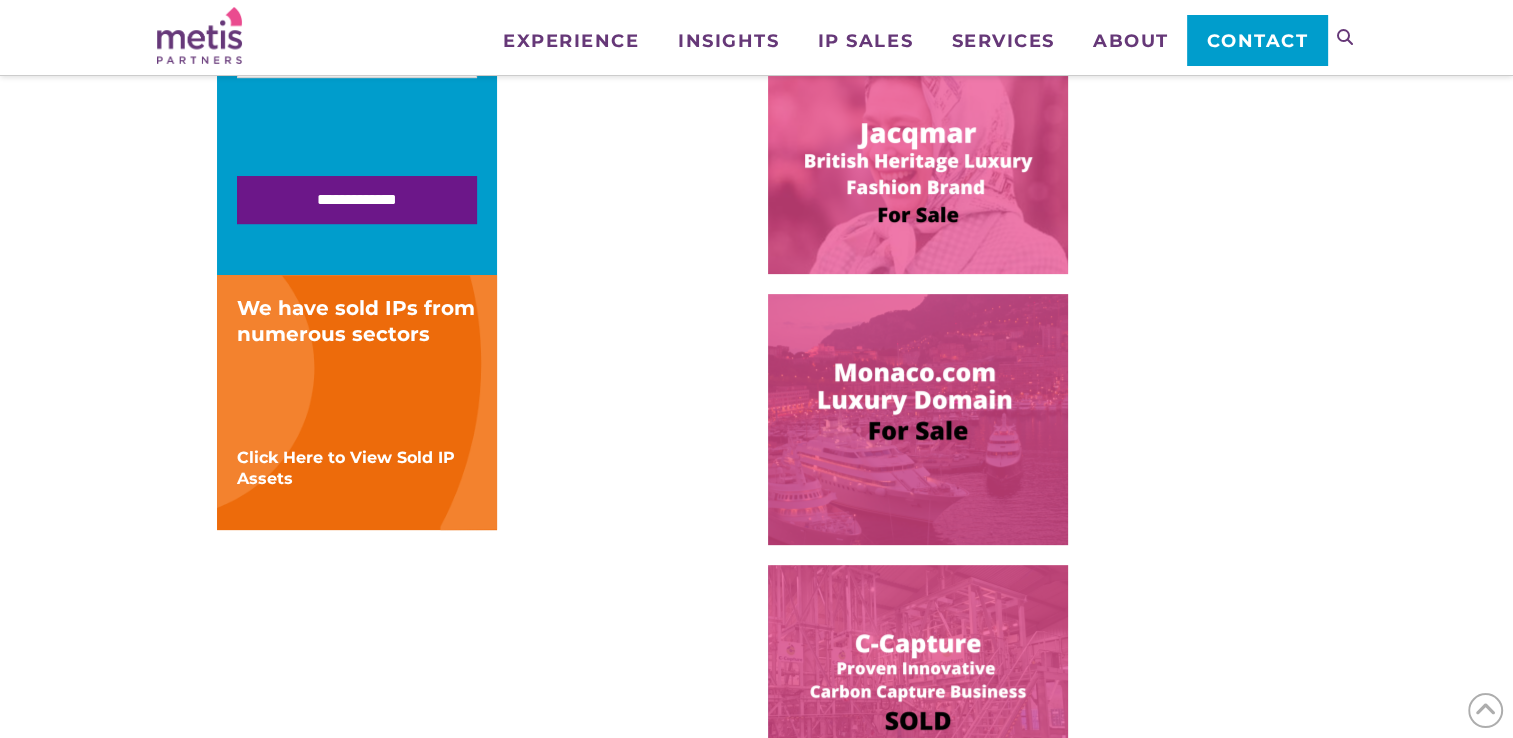 scroll, scrollTop: 400, scrollLeft: 0, axis: vertical 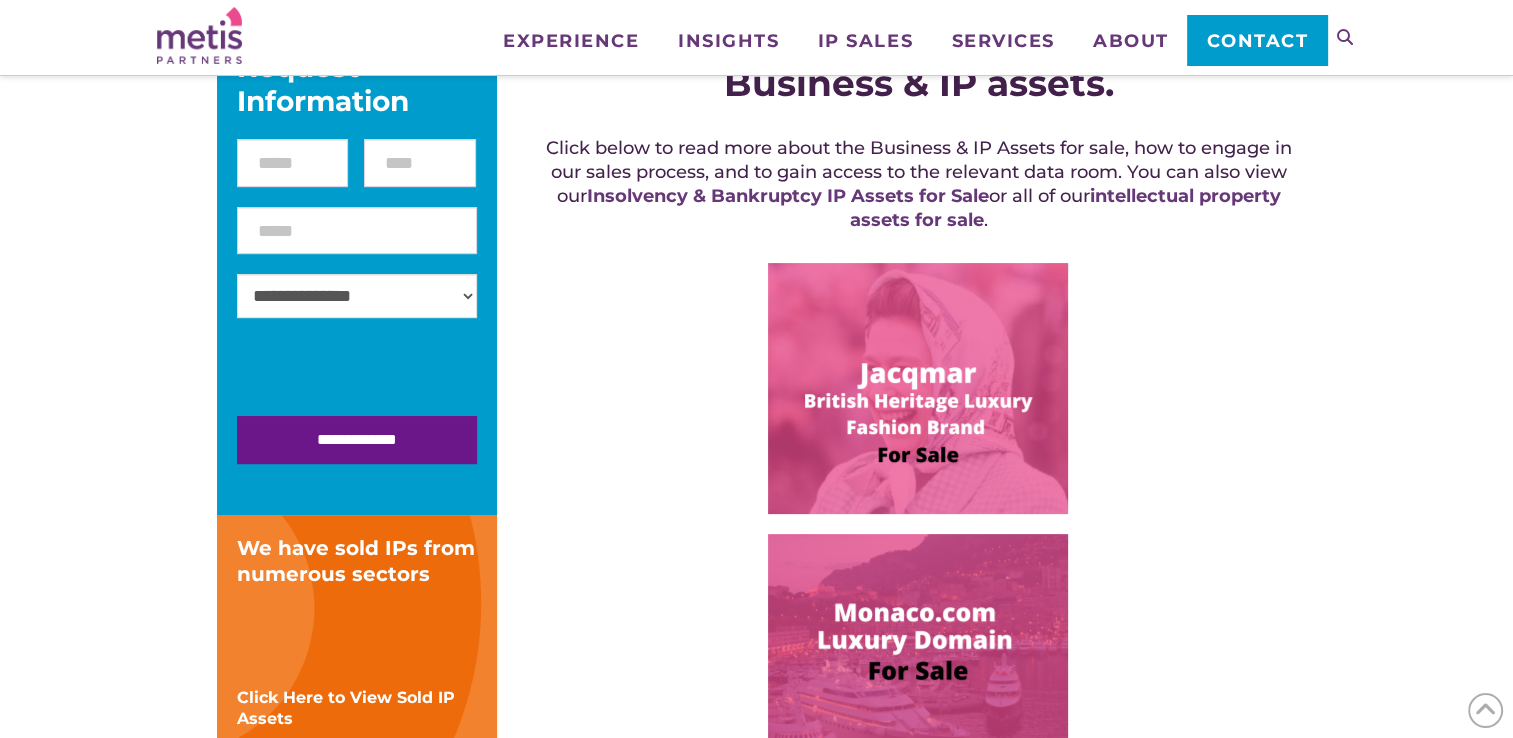 click at bounding box center [918, 388] 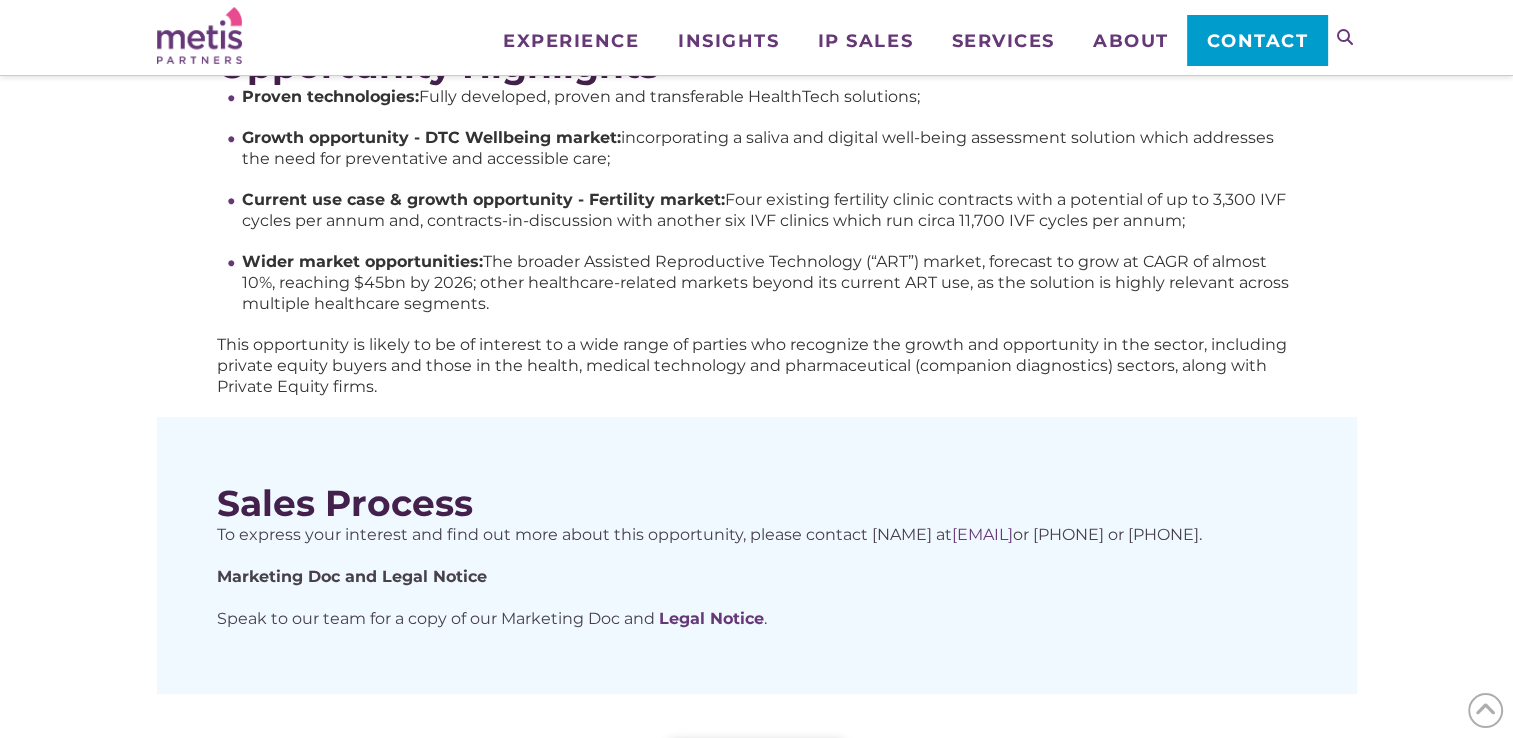 scroll, scrollTop: 1100, scrollLeft: 0, axis: vertical 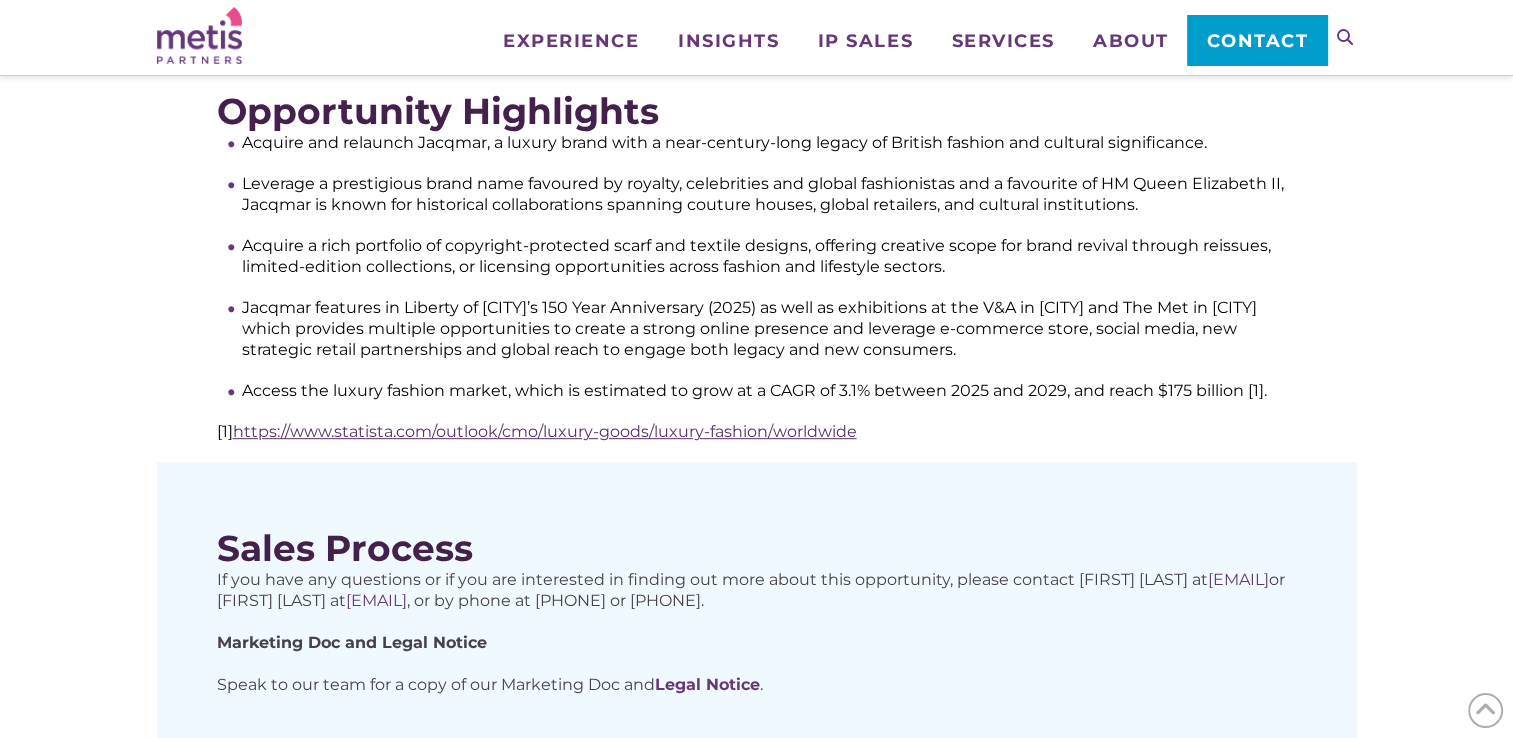 click on "https://www.statista.com/outlook/cmo/luxury-goods/luxury-fashion/worldwide" at bounding box center (545, 431) 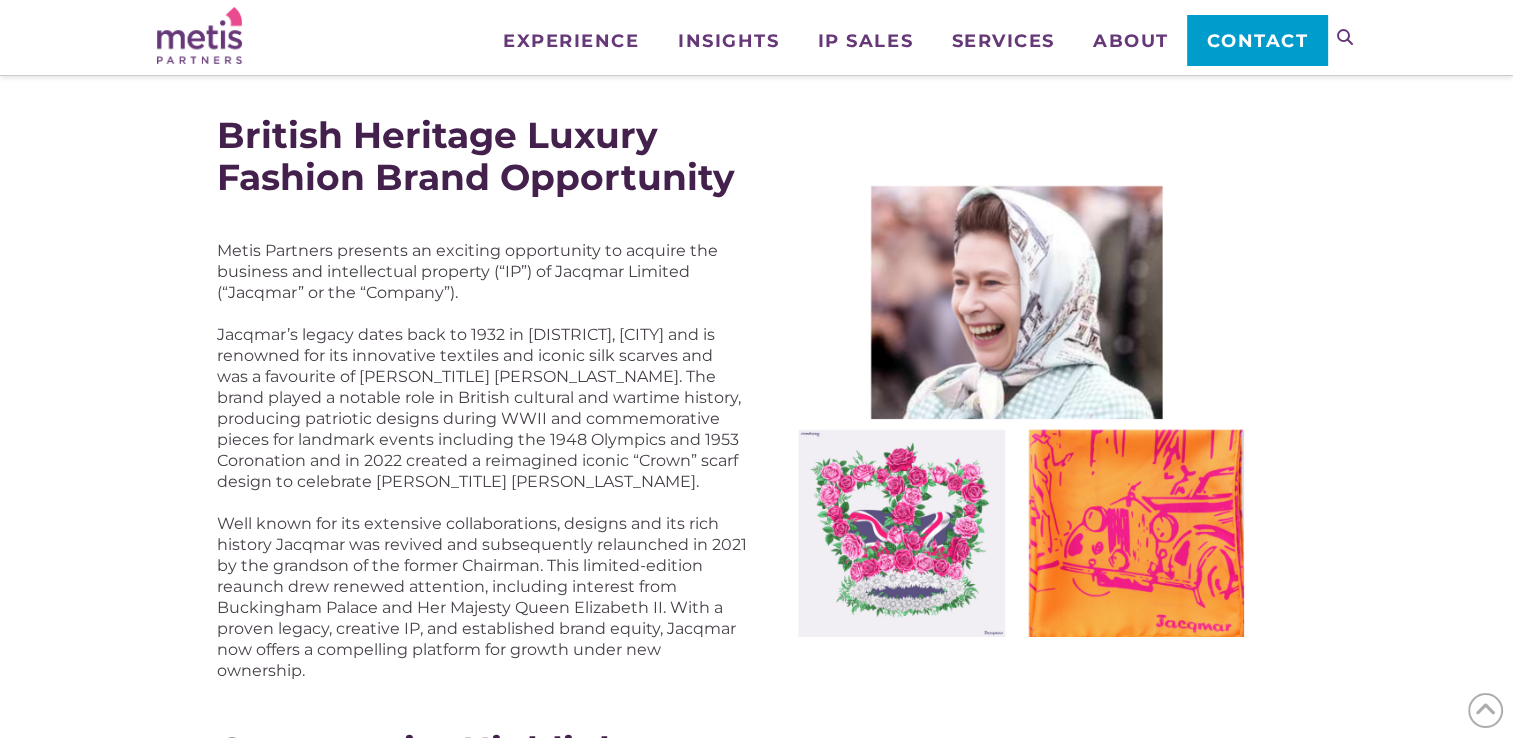 scroll, scrollTop: 0, scrollLeft: 0, axis: both 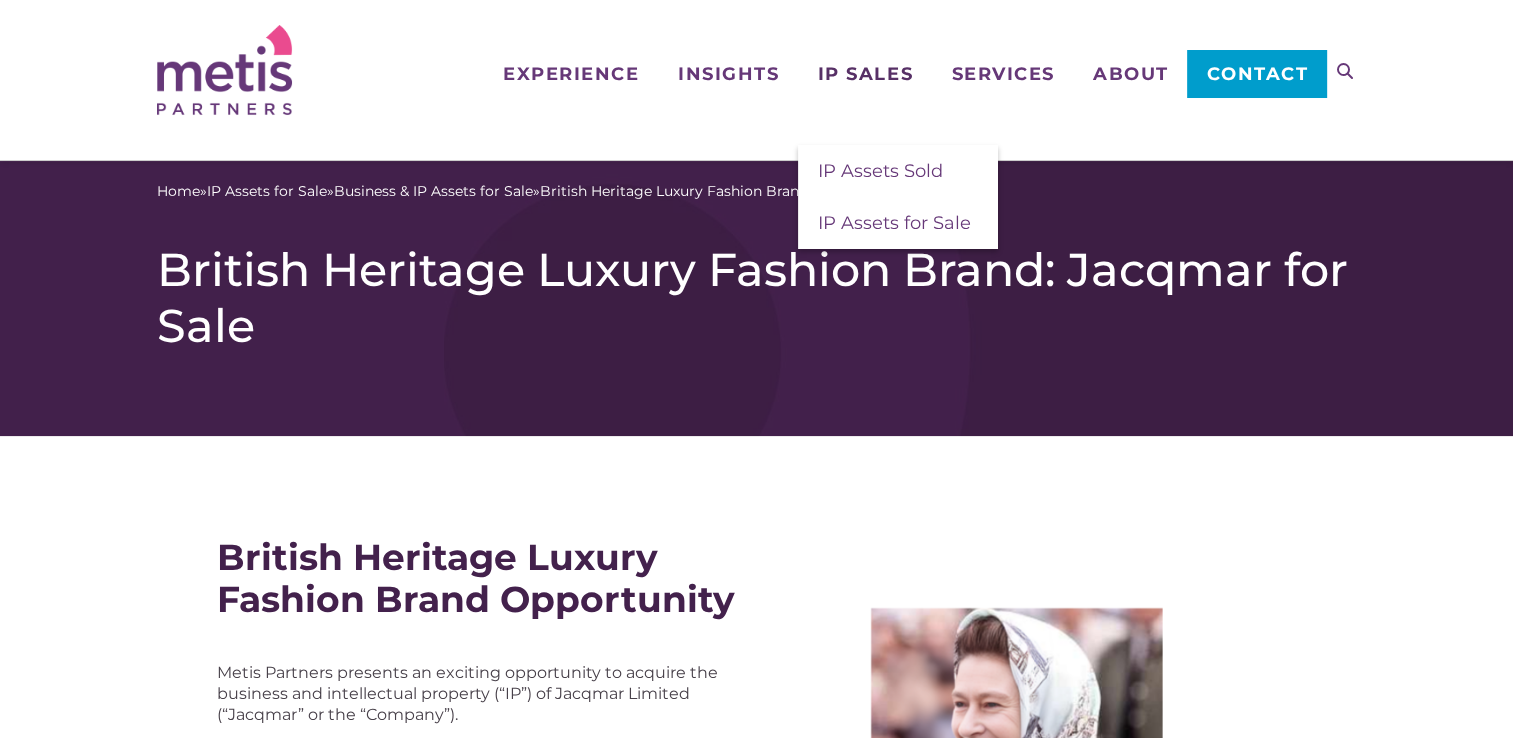 click on "IP Sales" at bounding box center [865, 74] 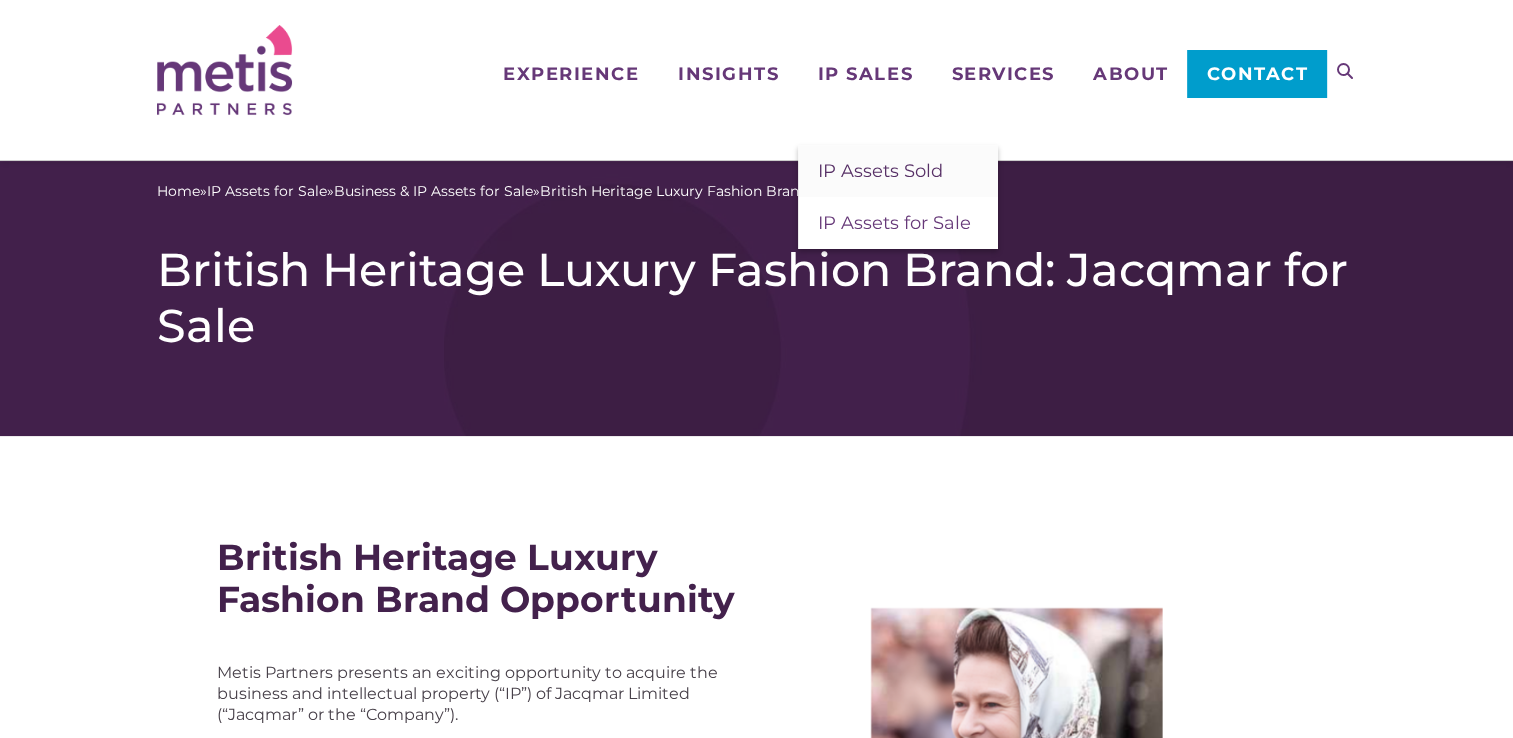 click on "IP Assets Sold" at bounding box center [880, 171] 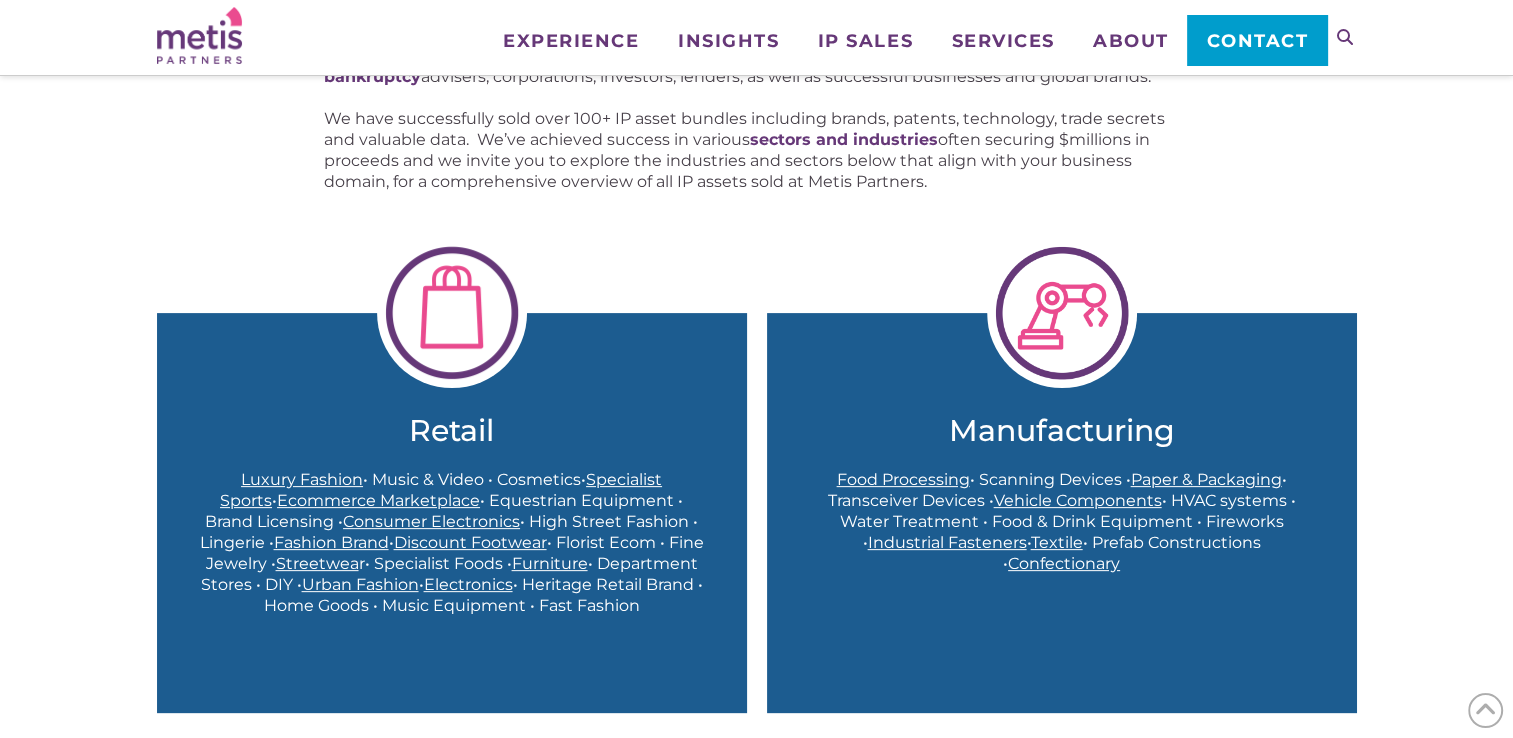 scroll, scrollTop: 500, scrollLeft: 0, axis: vertical 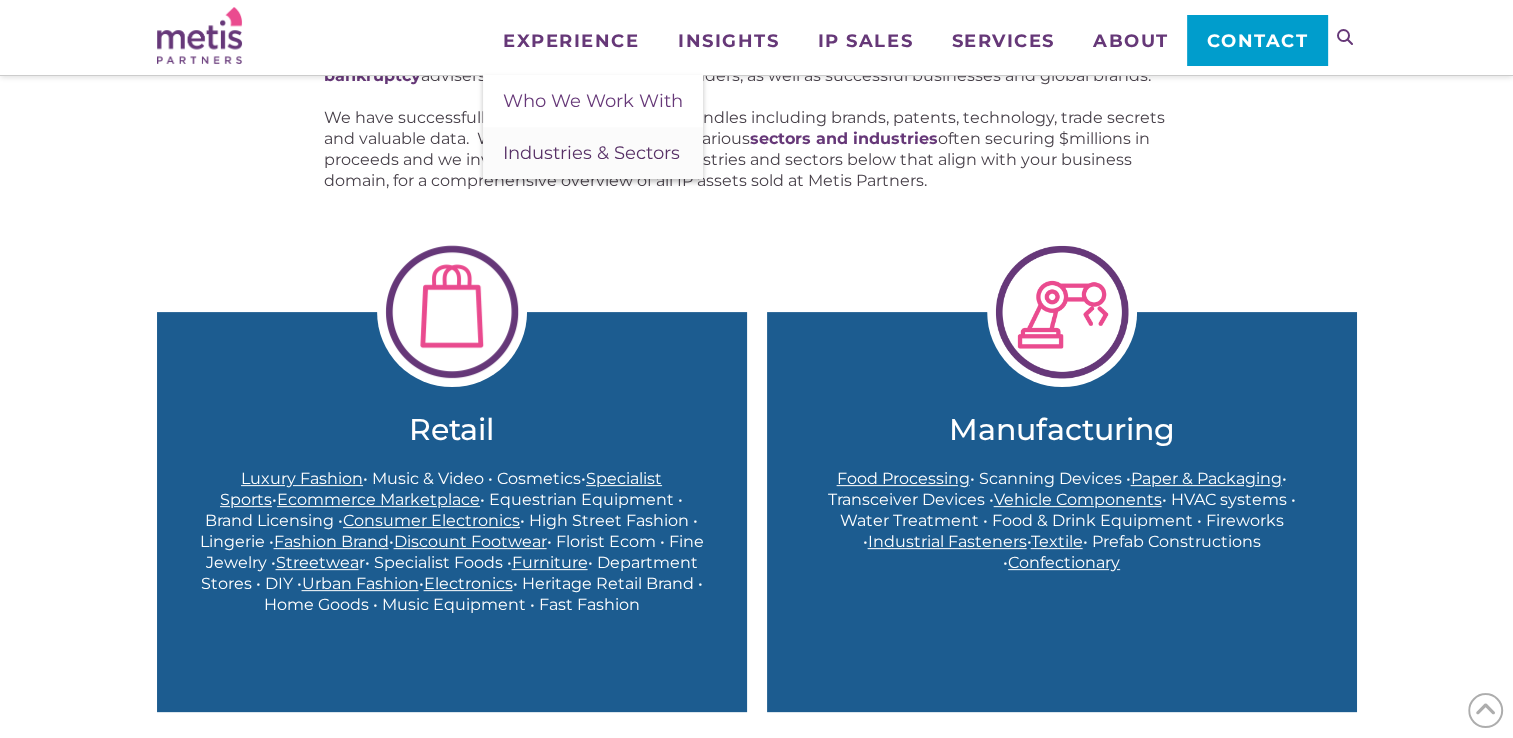 click on "Industries & Sectors" at bounding box center (591, 153) 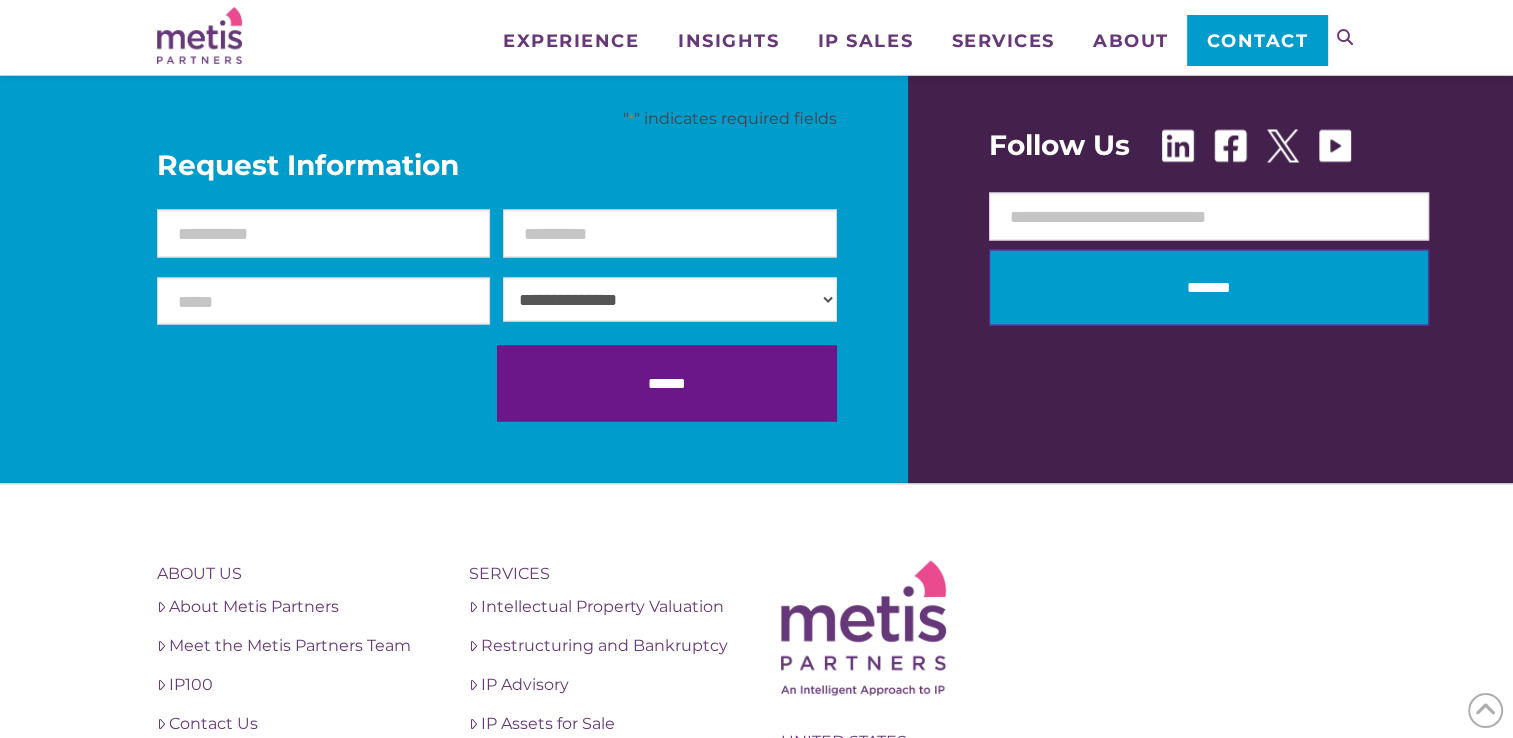 scroll, scrollTop: 3600, scrollLeft: 0, axis: vertical 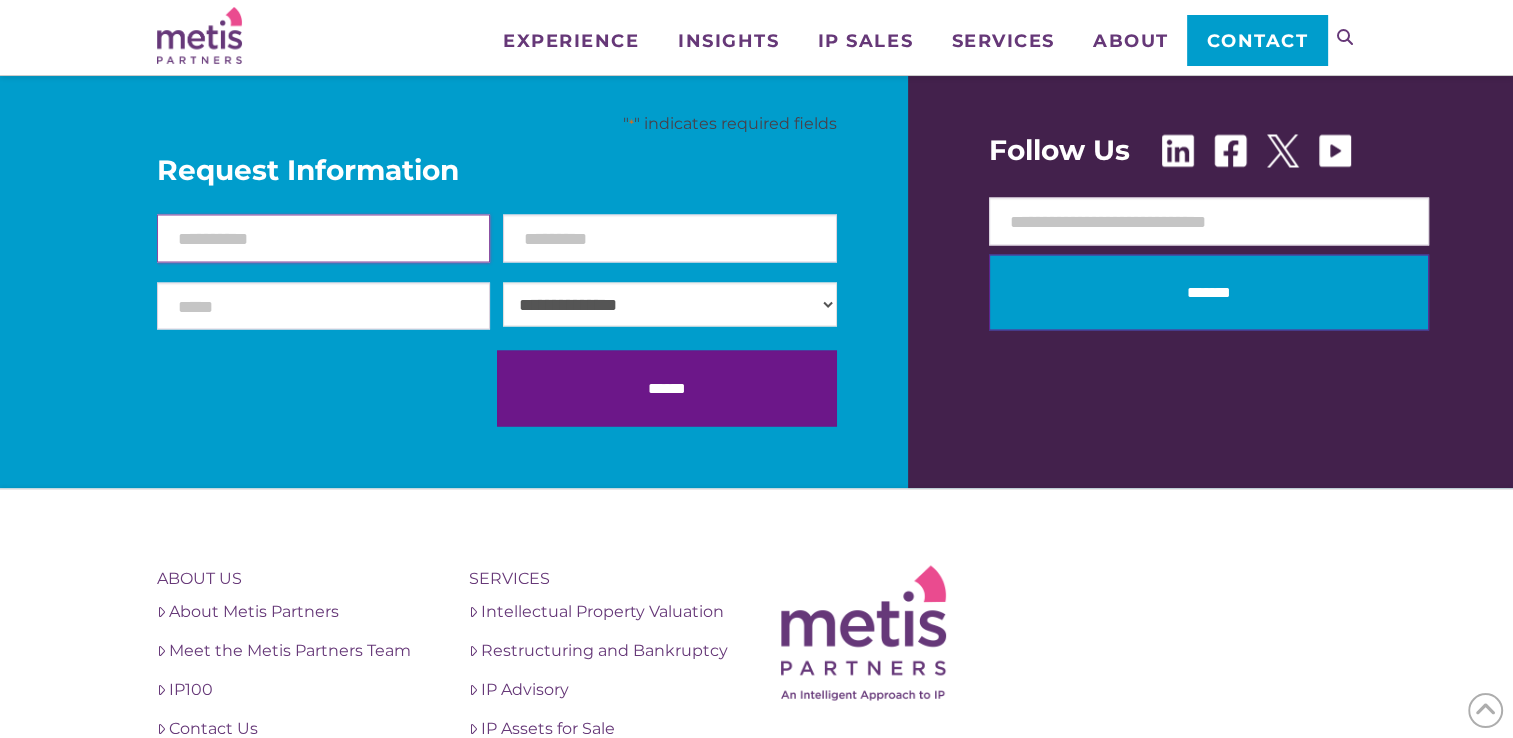 click on "[FIRST] Name *" at bounding box center [323, 238] 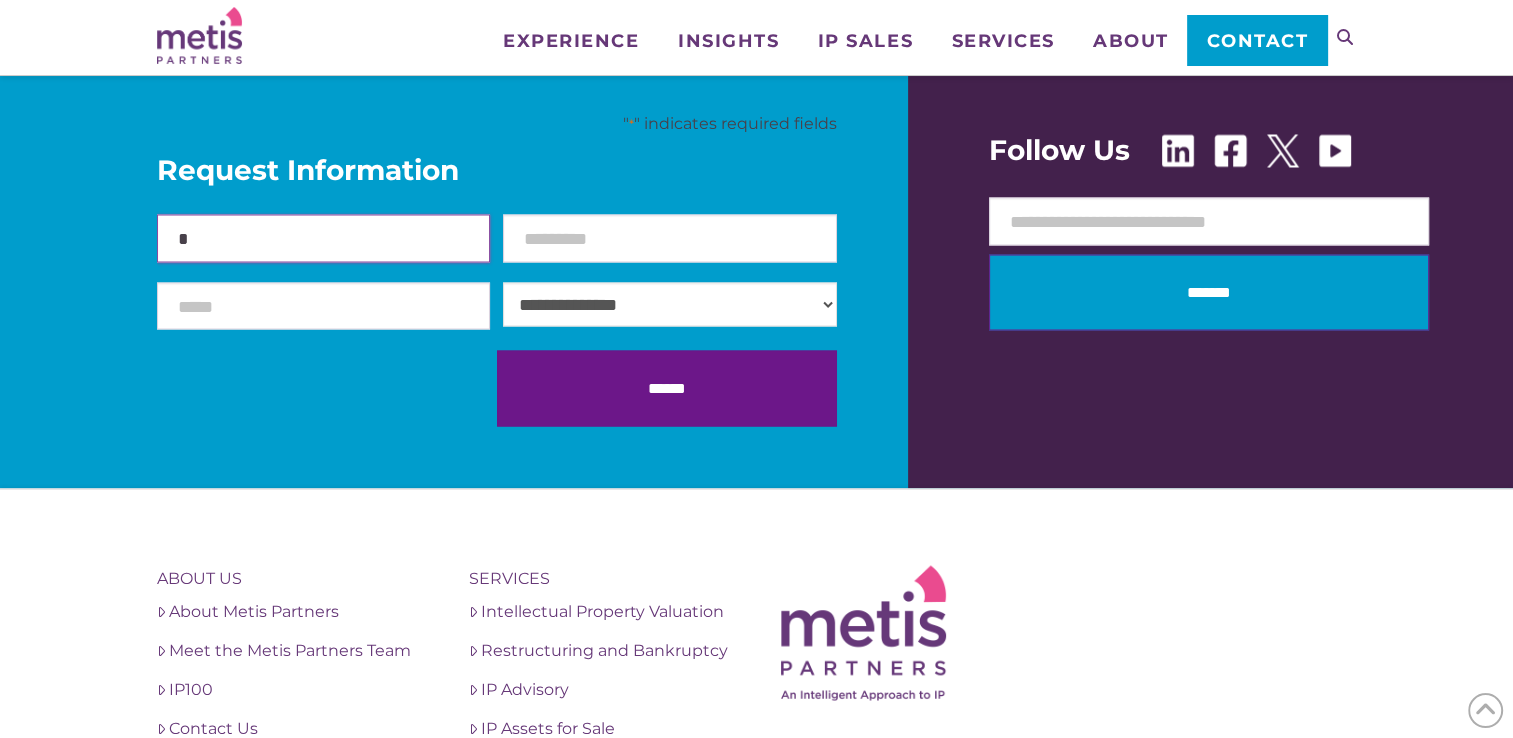 type on "*" 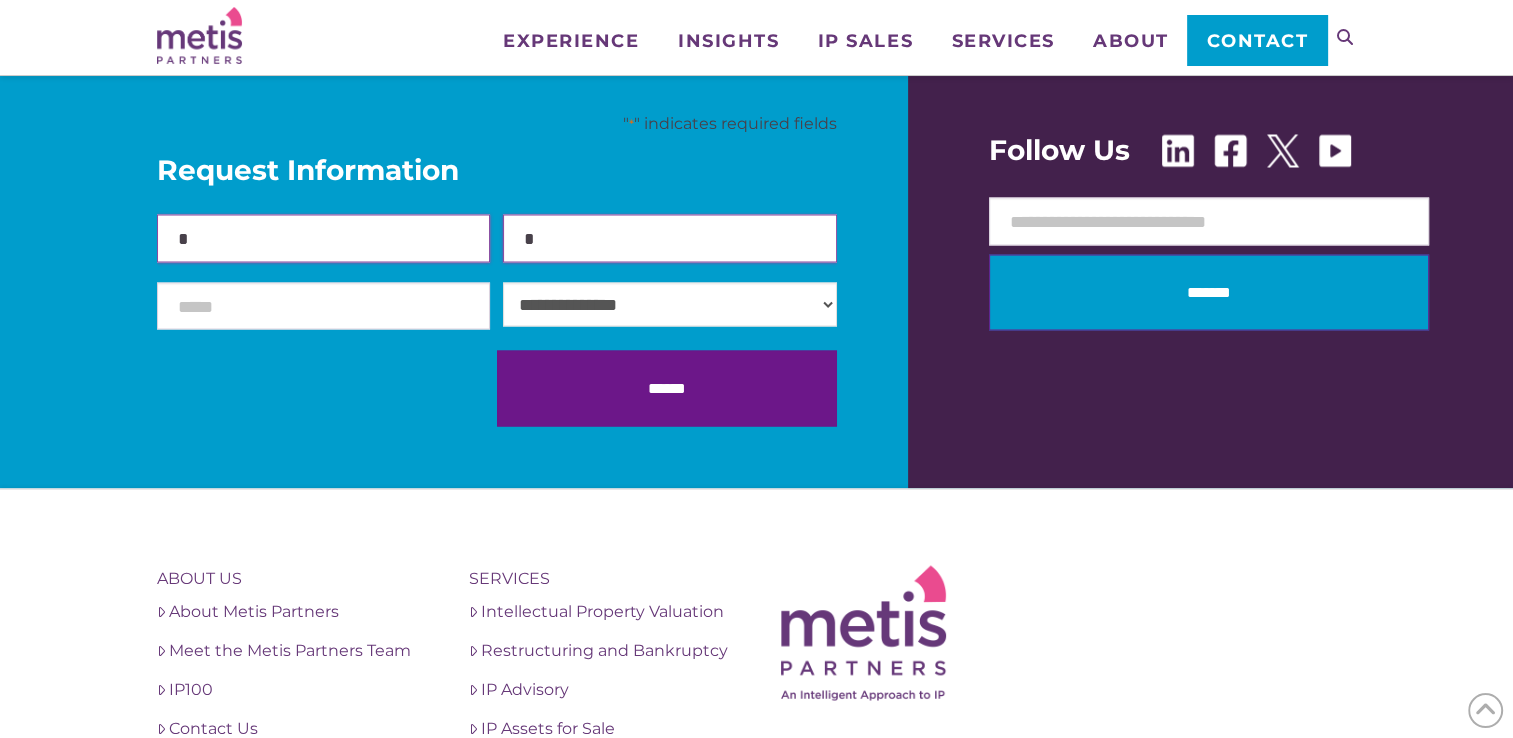 type on "**********" 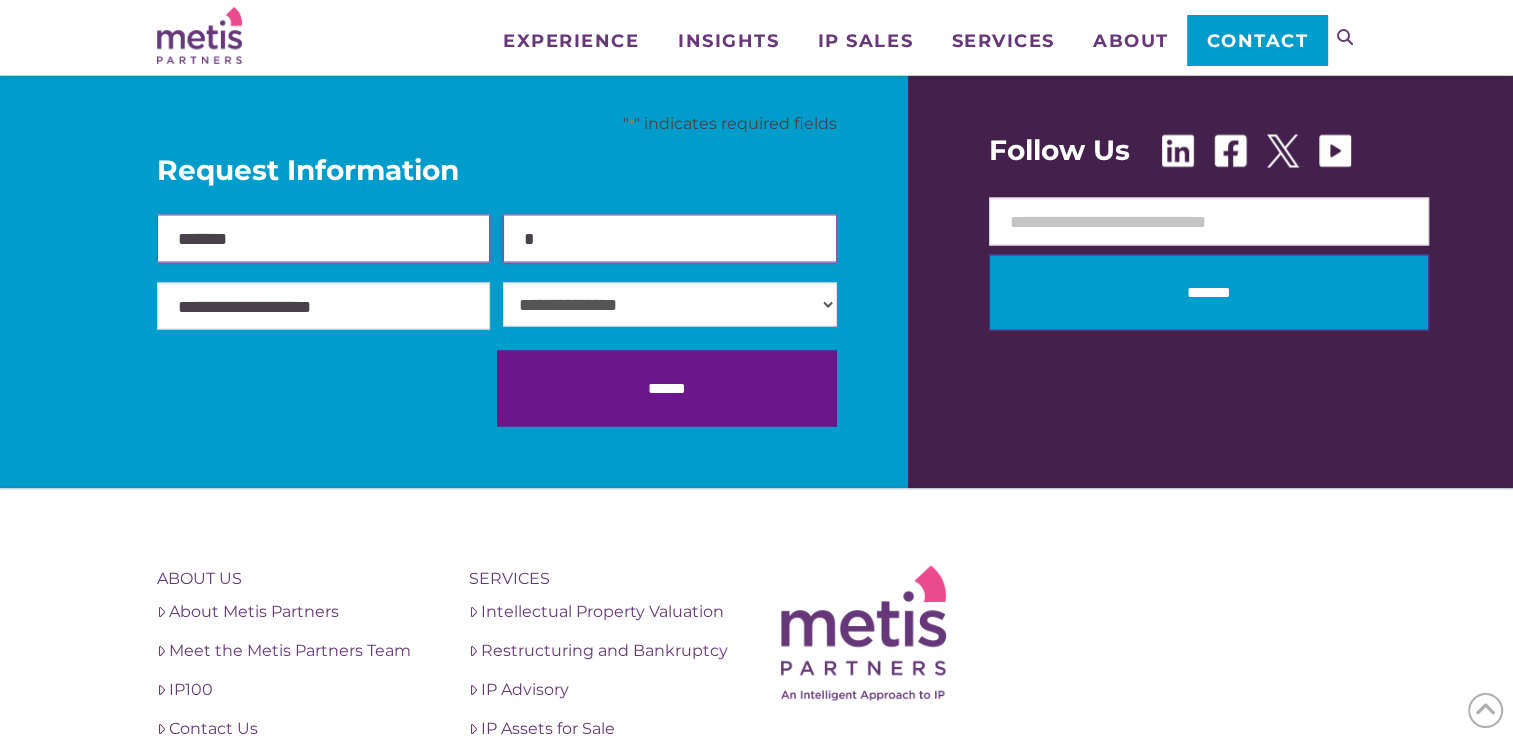 type on "*******" 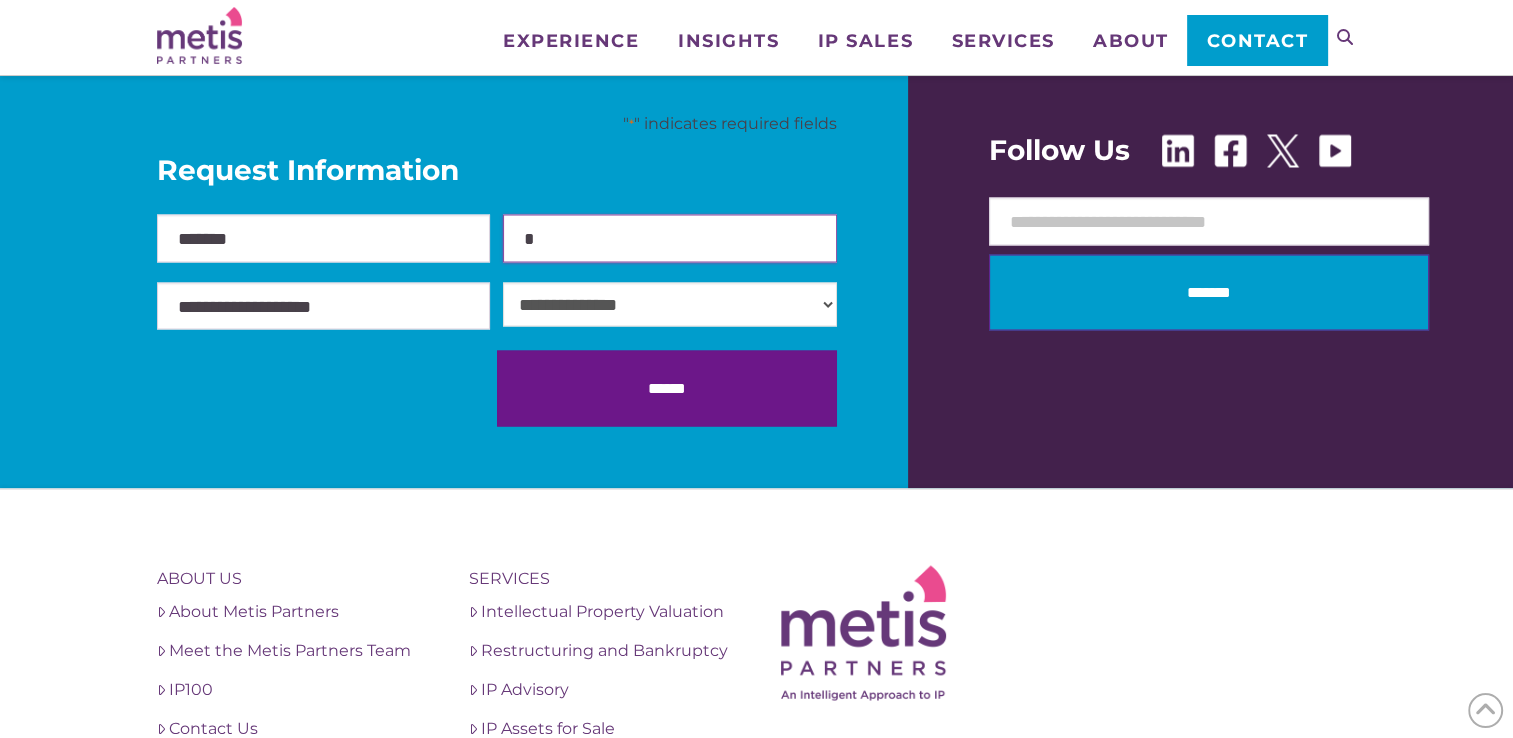 click on "*" at bounding box center [669, 238] 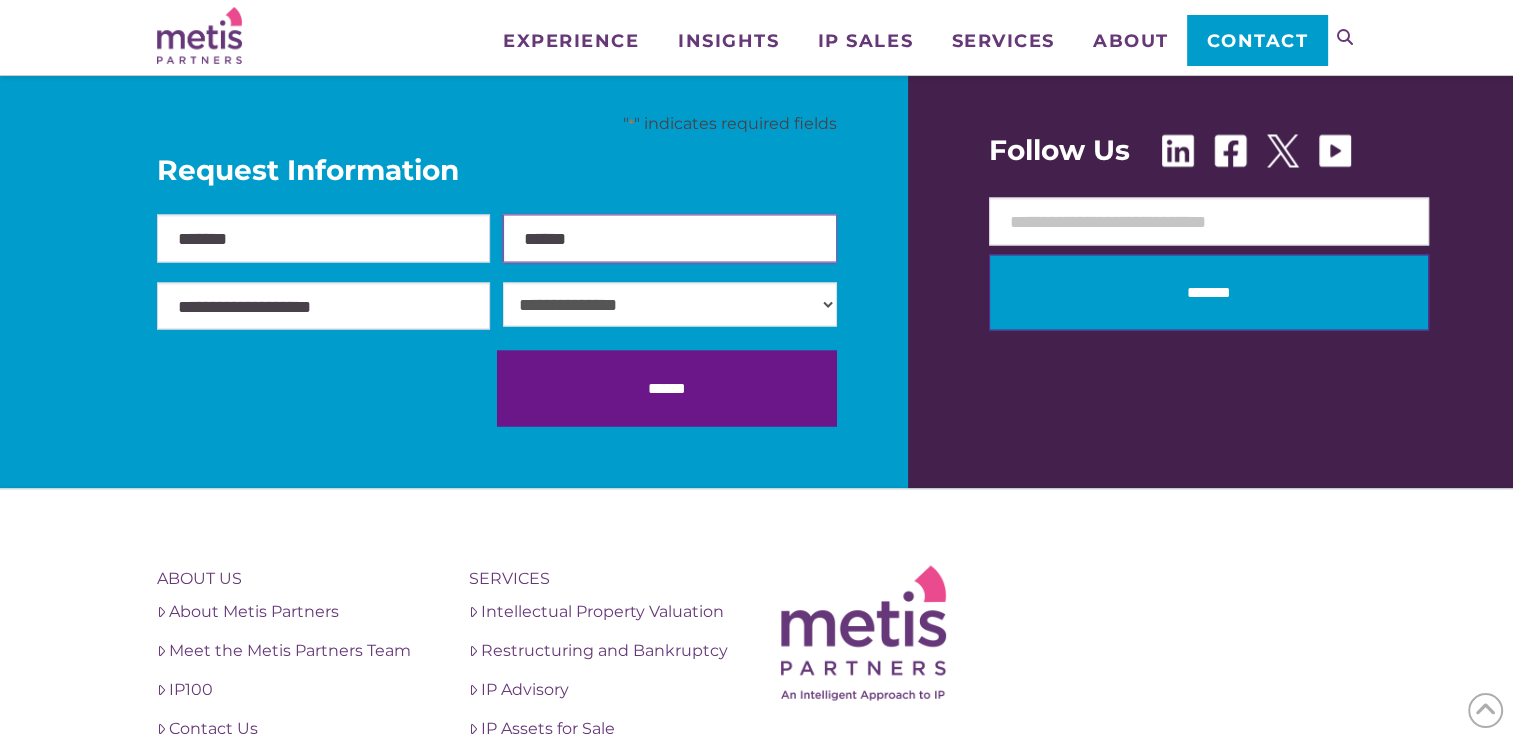 type on "******" 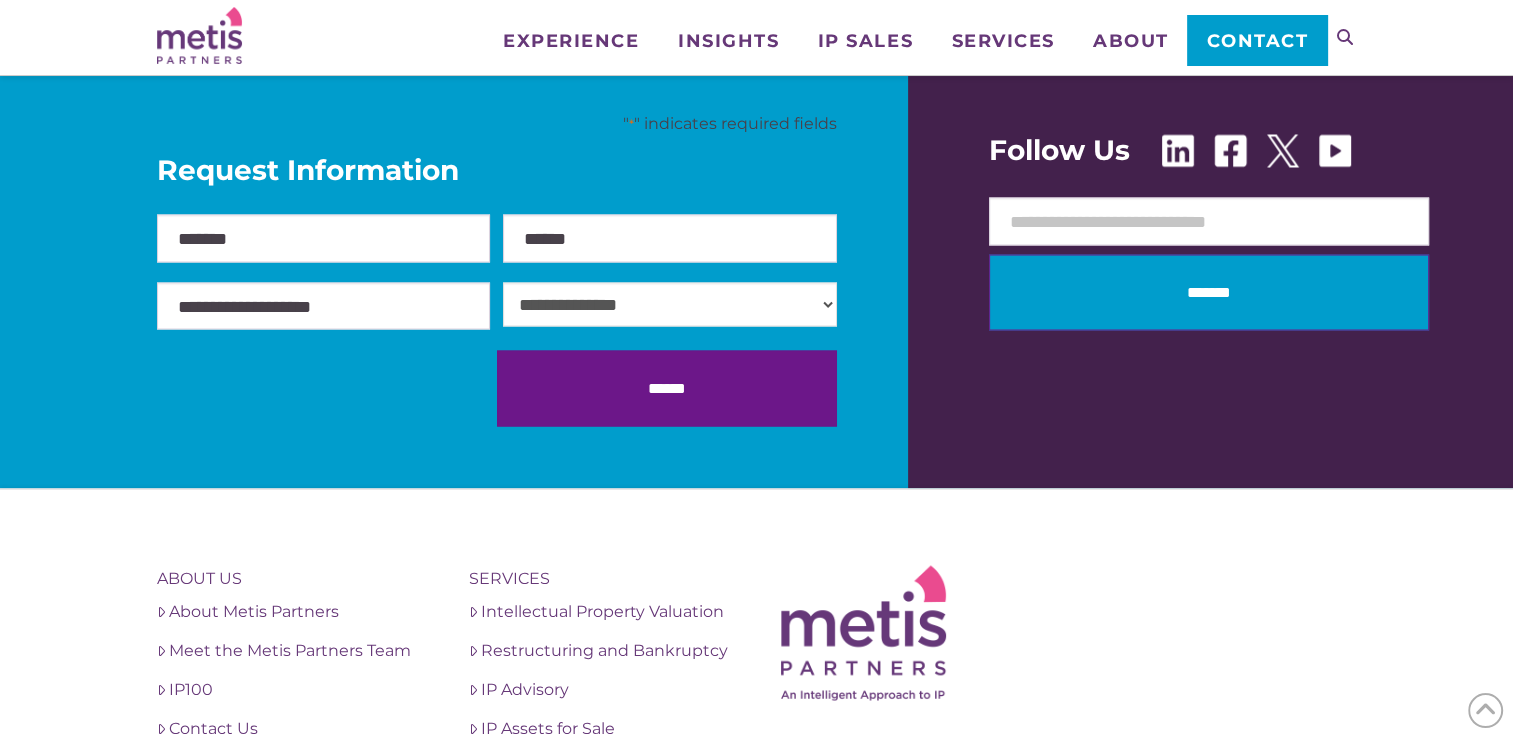 click on "**********" at bounding box center [669, 304] 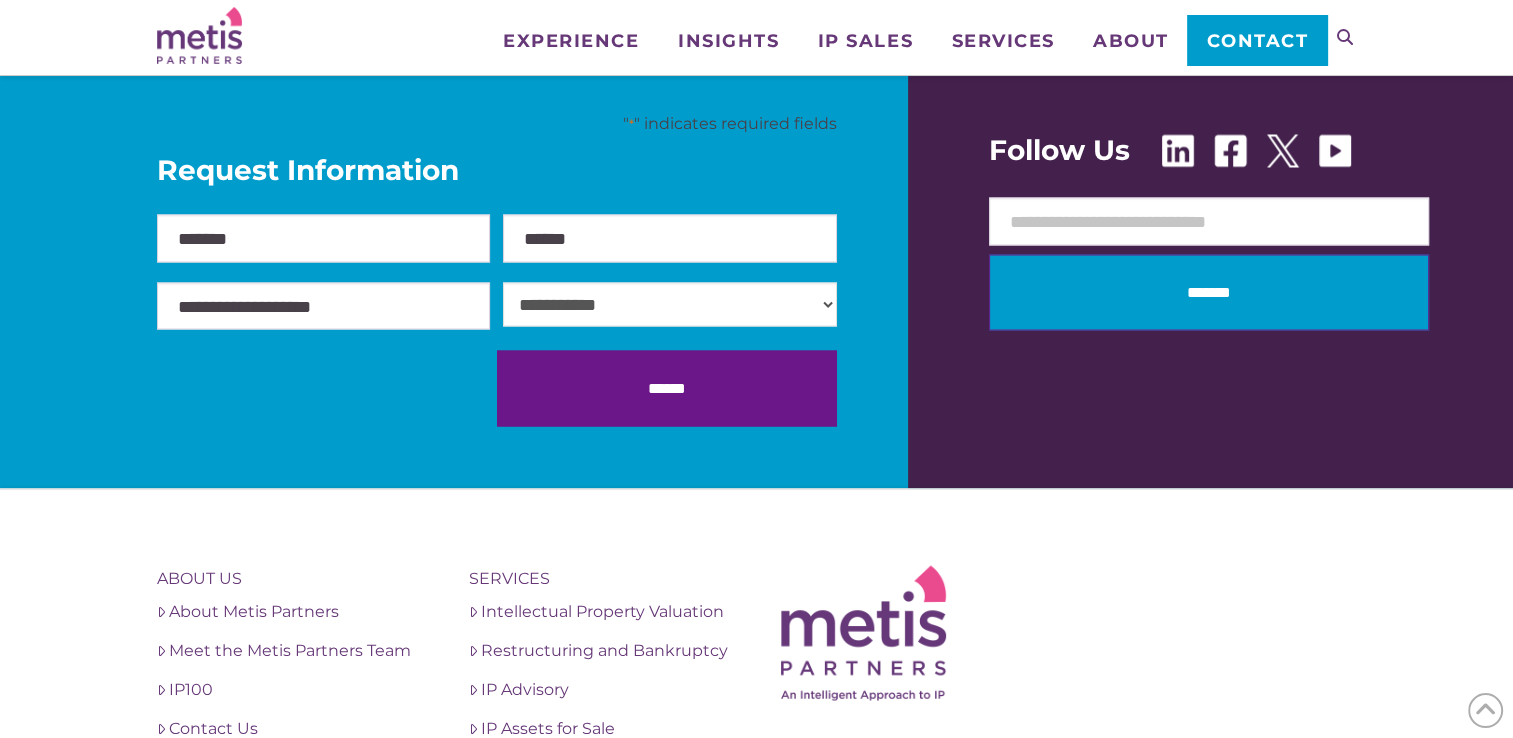 click on "**********" at bounding box center [669, 304] 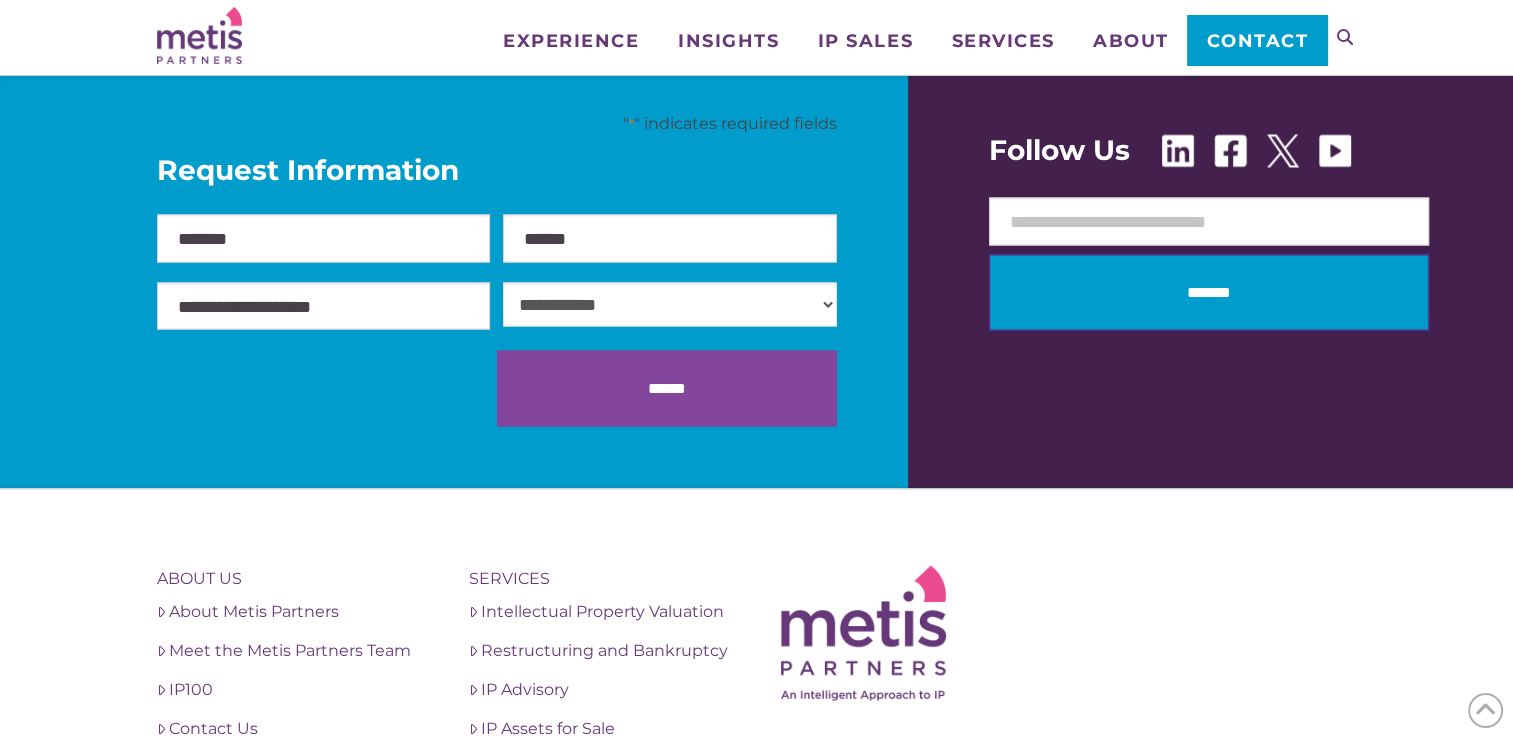 click on "******" at bounding box center [667, 388] 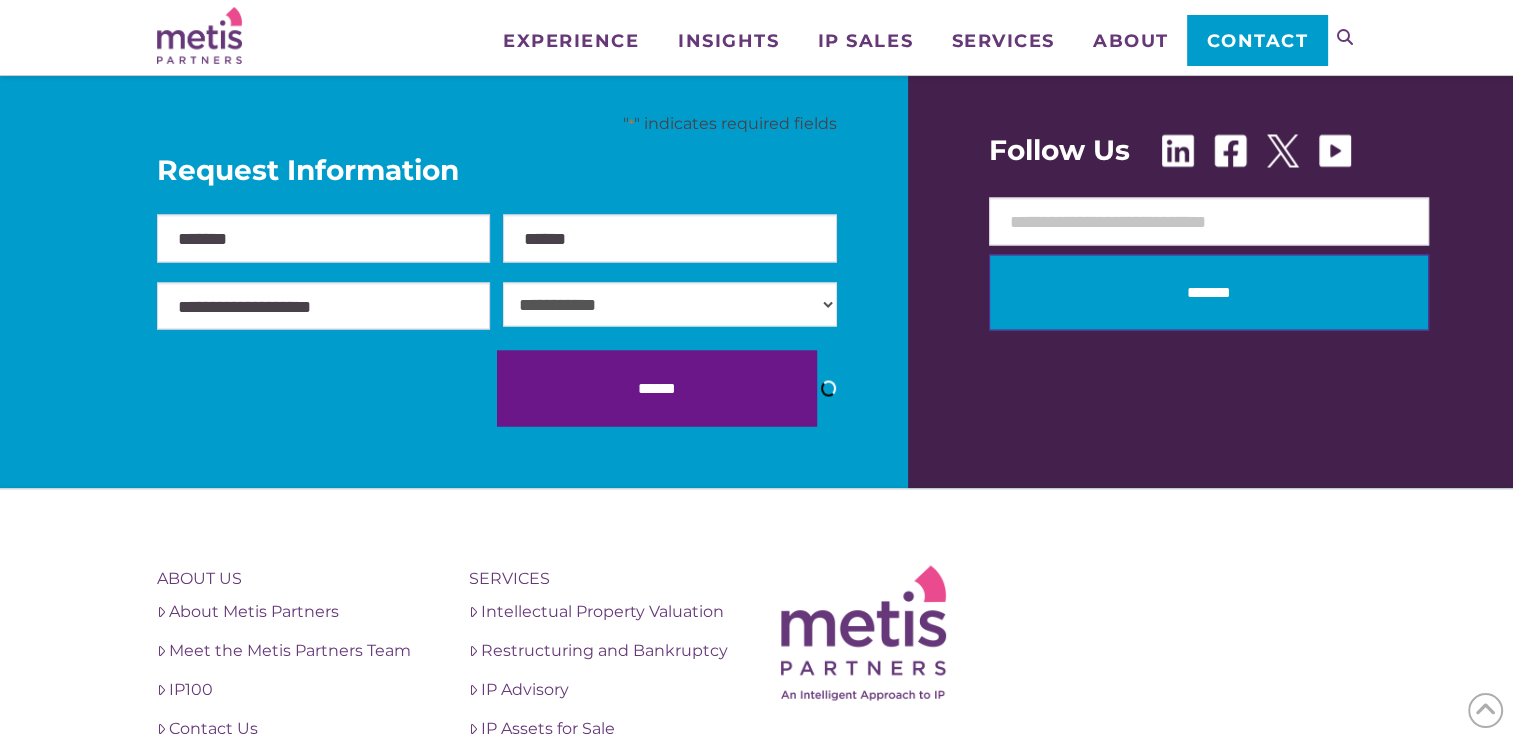 click on "Contact" at bounding box center [1257, 41] 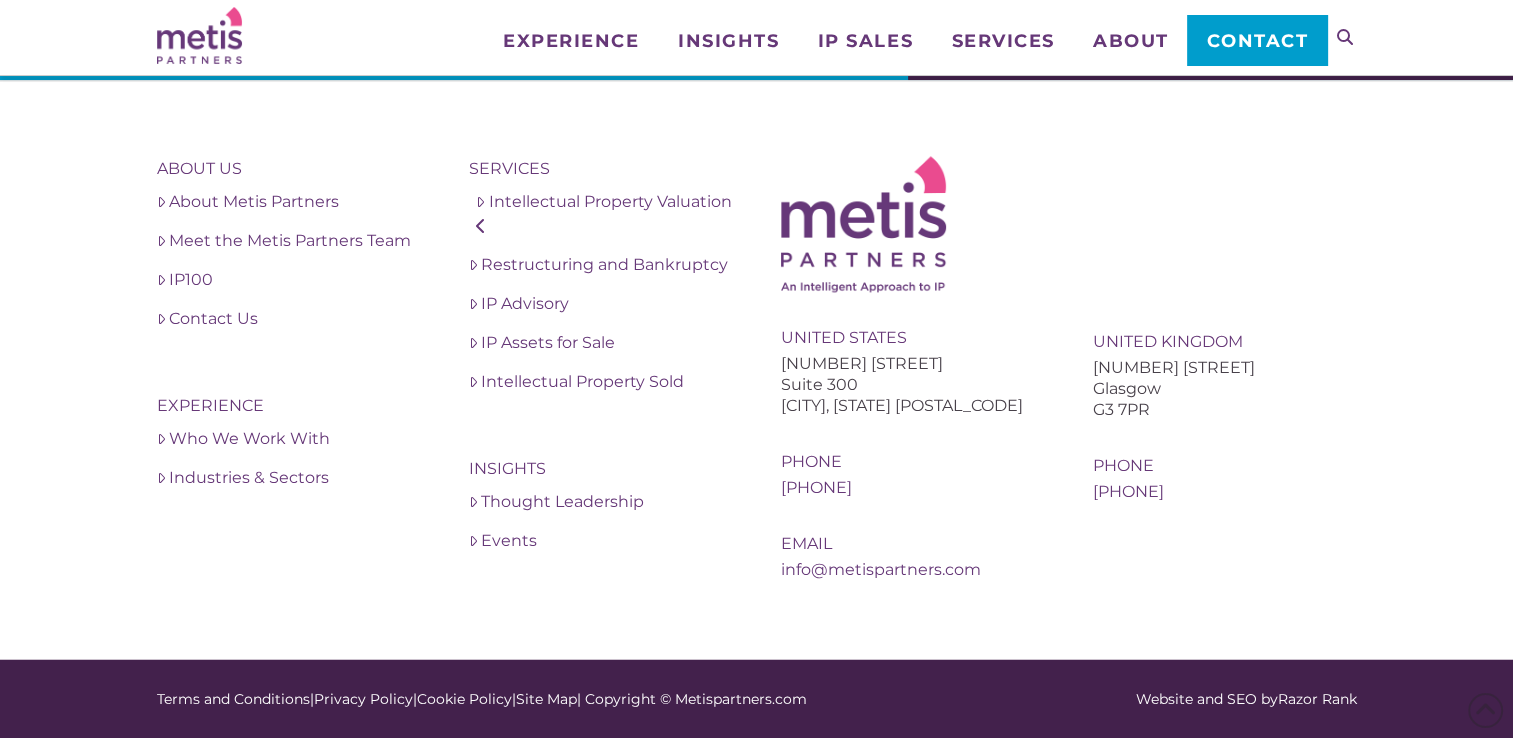 scroll, scrollTop: 2961, scrollLeft: 0, axis: vertical 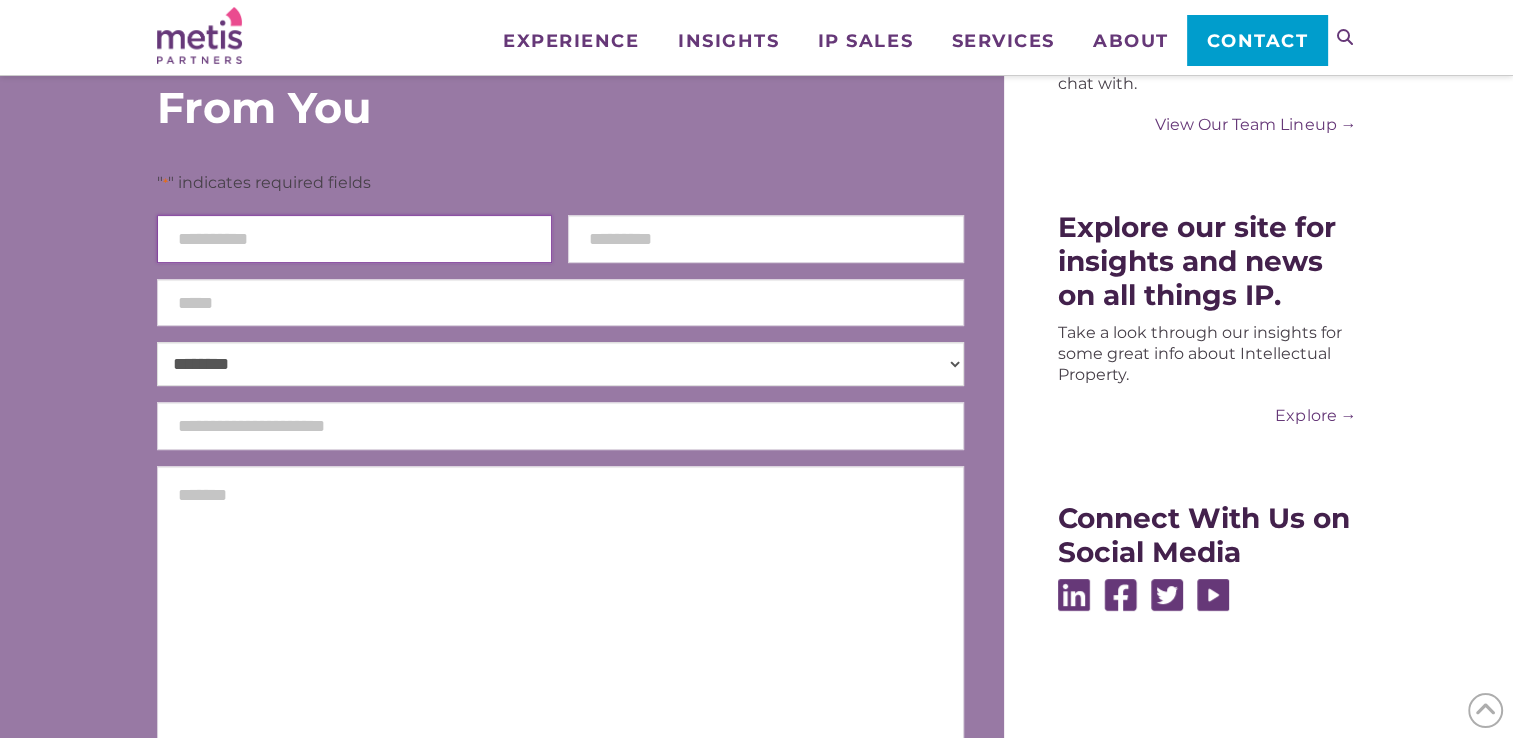 click on "First Name" at bounding box center (355, 239) 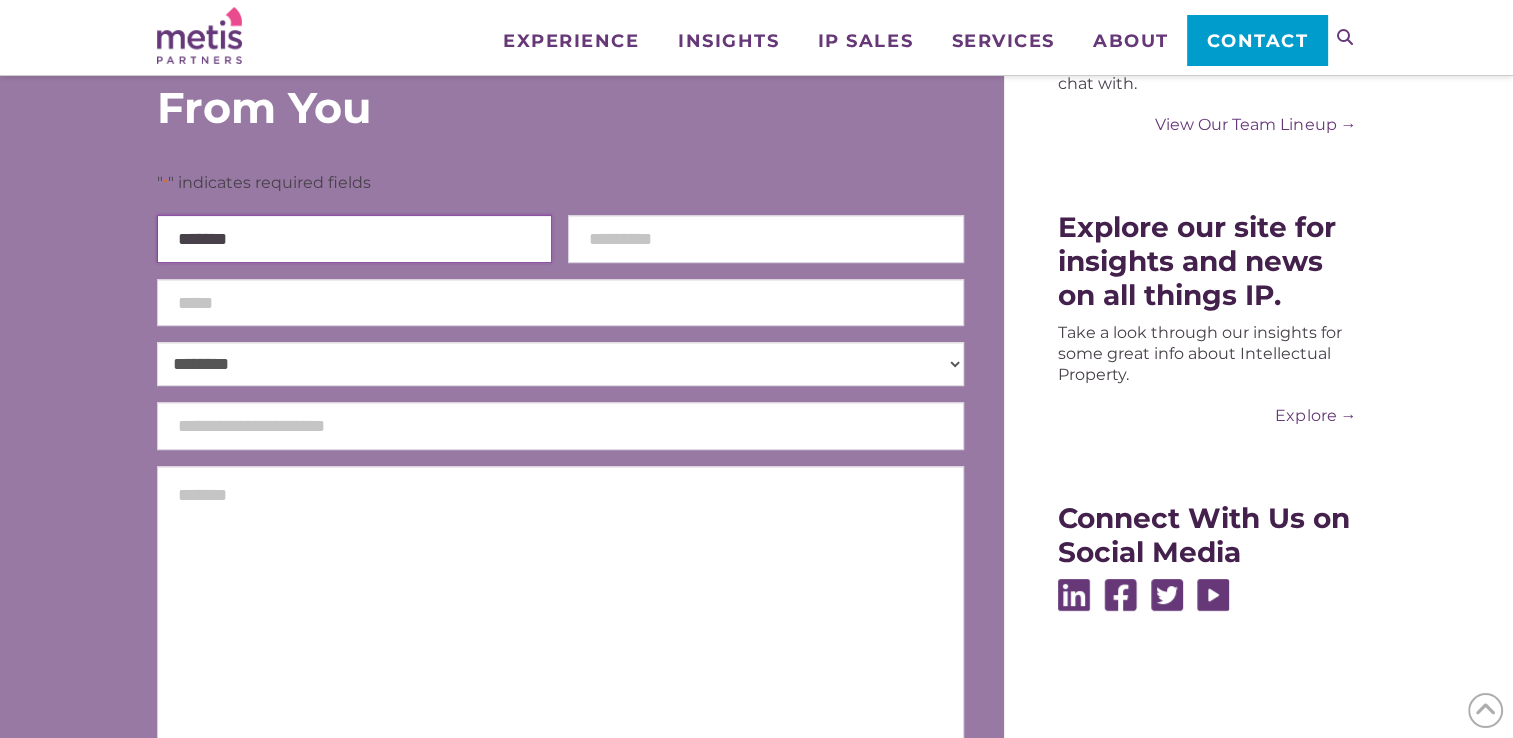 type on "******" 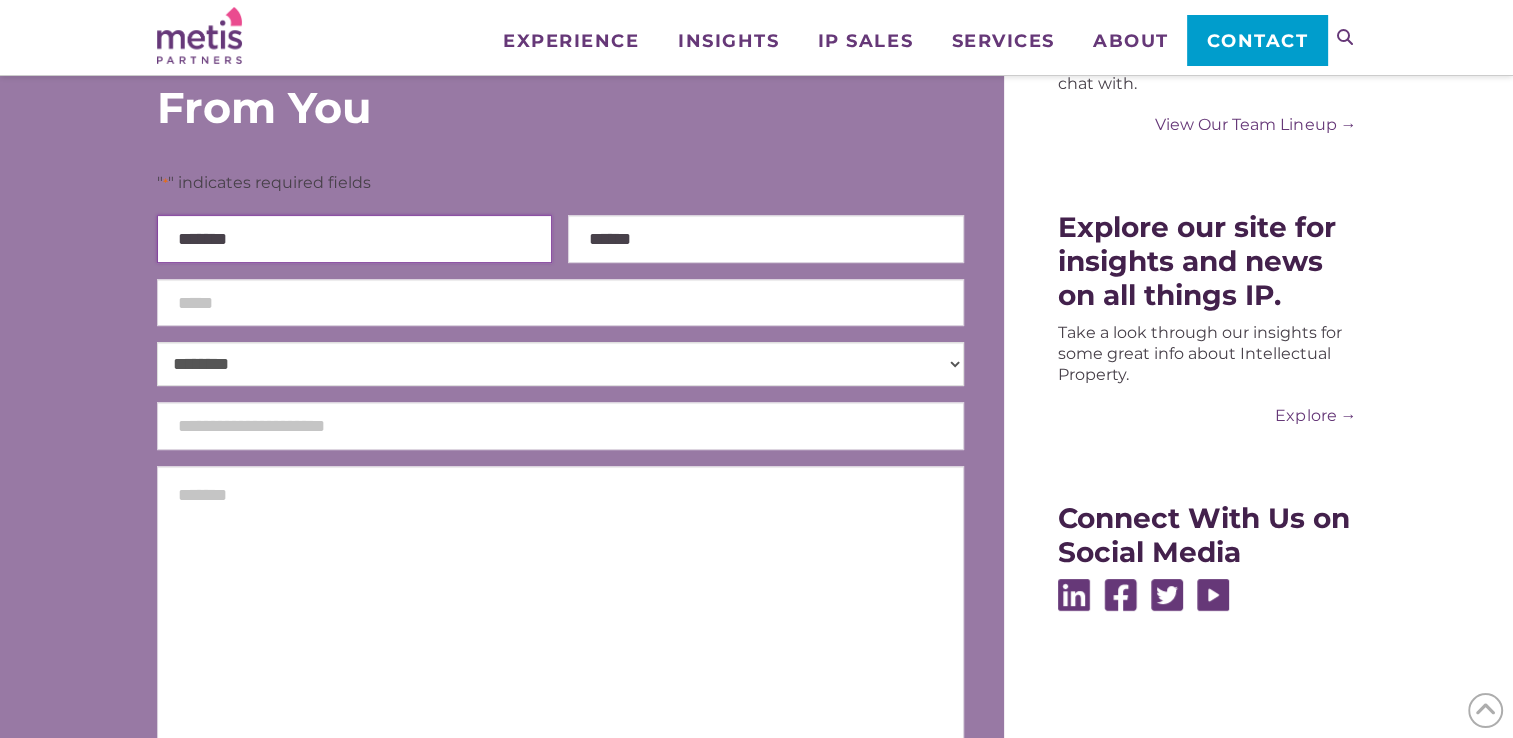 select on "**********" 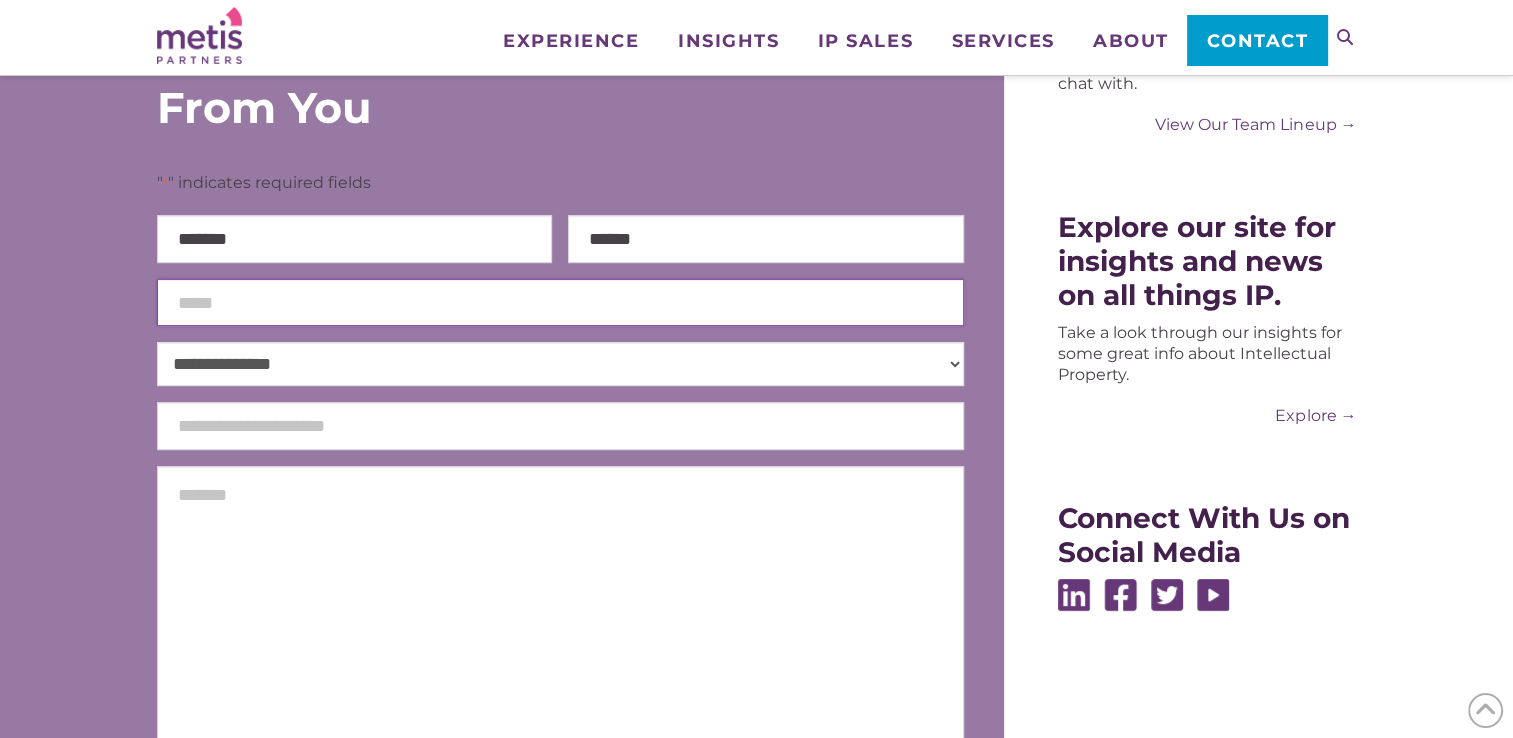 click on "Email *" at bounding box center [560, 303] 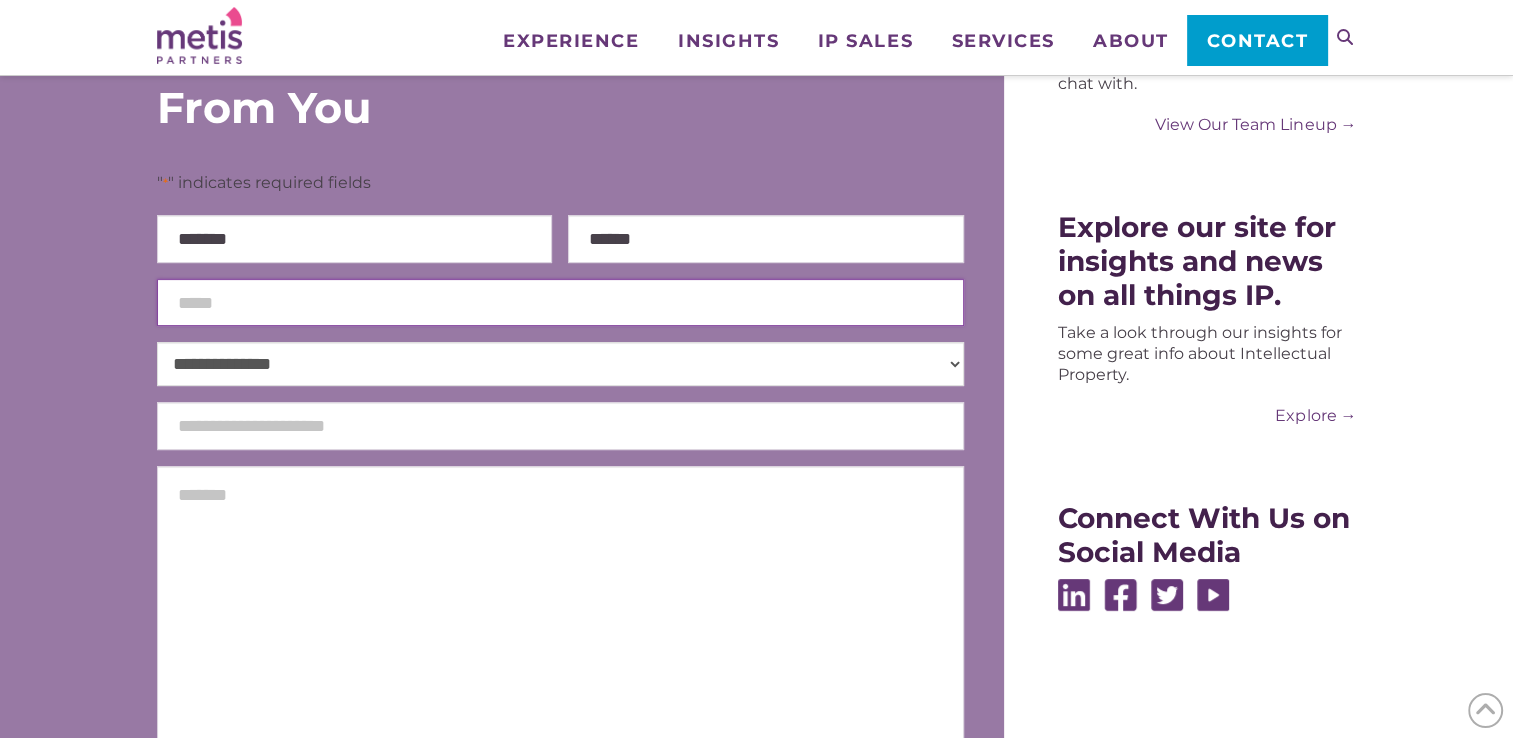 type on "**********" 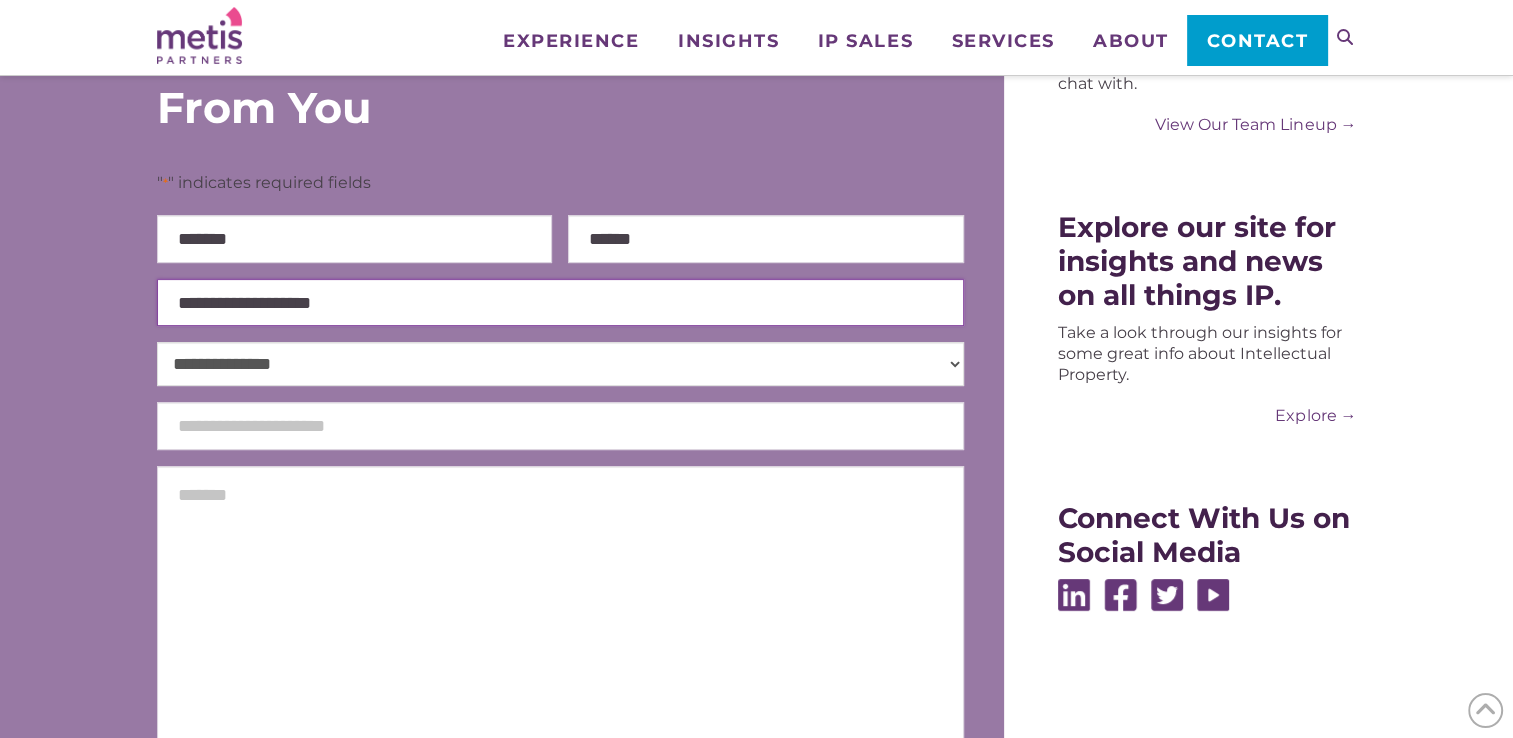 type on "*****" 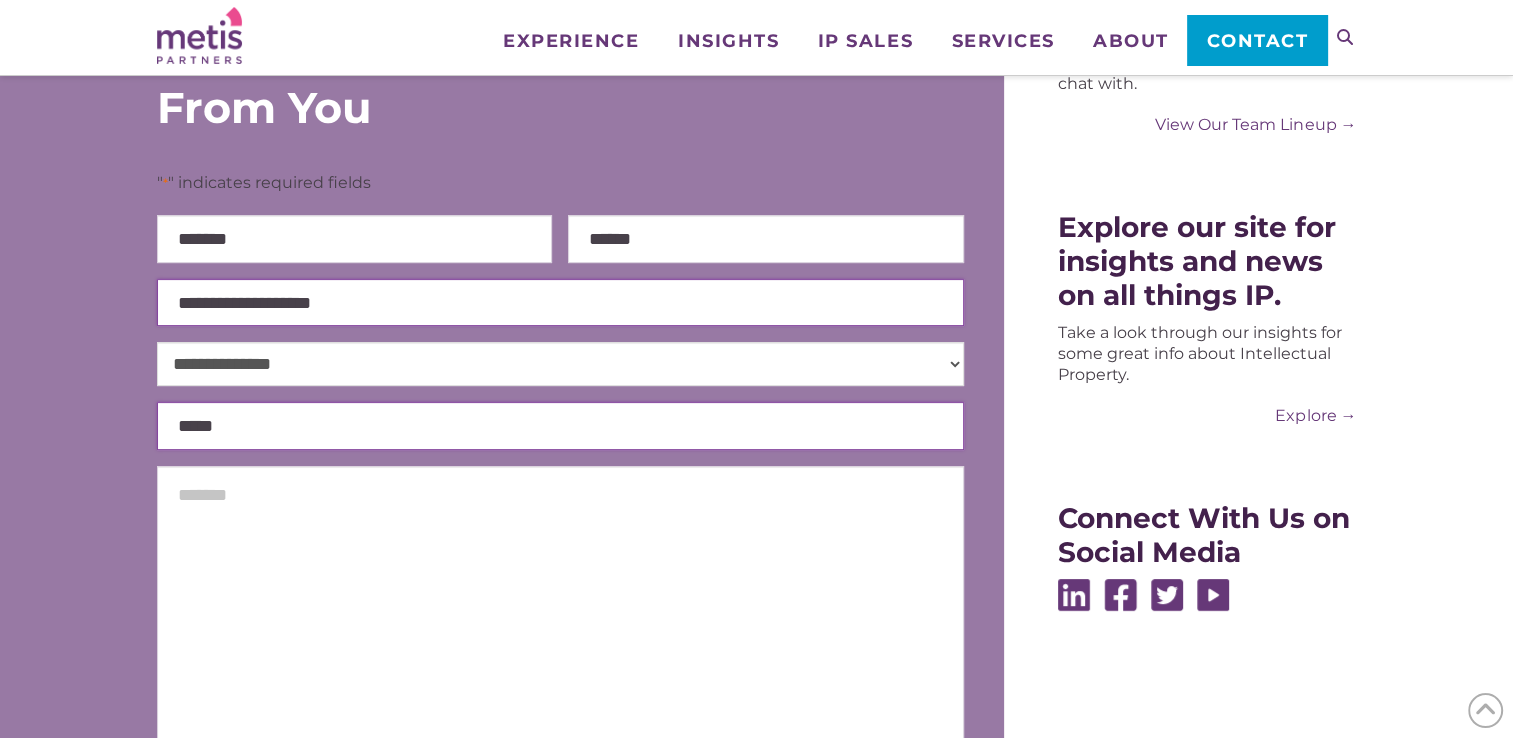scroll, scrollTop: 532, scrollLeft: 0, axis: vertical 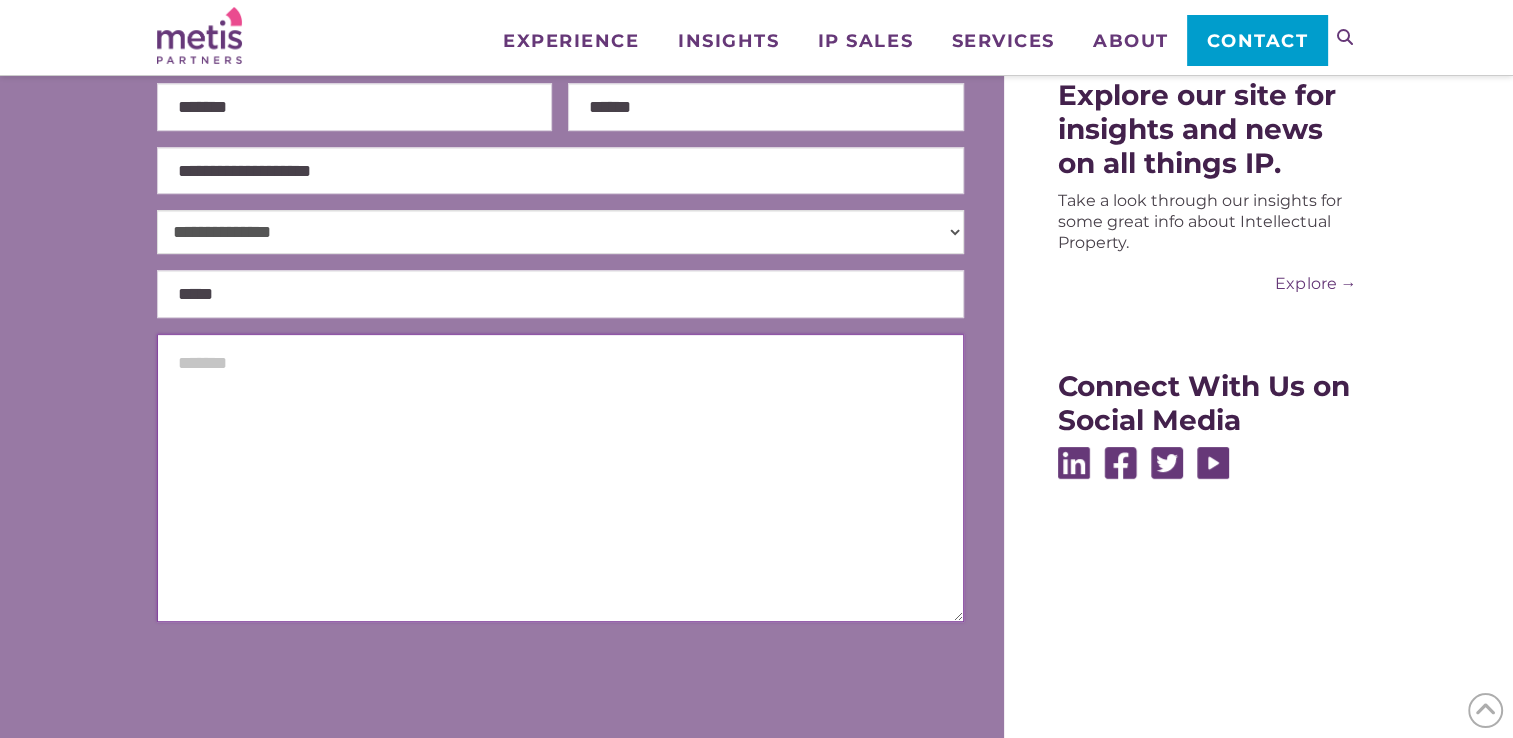 click on "Message" at bounding box center [560, 478] 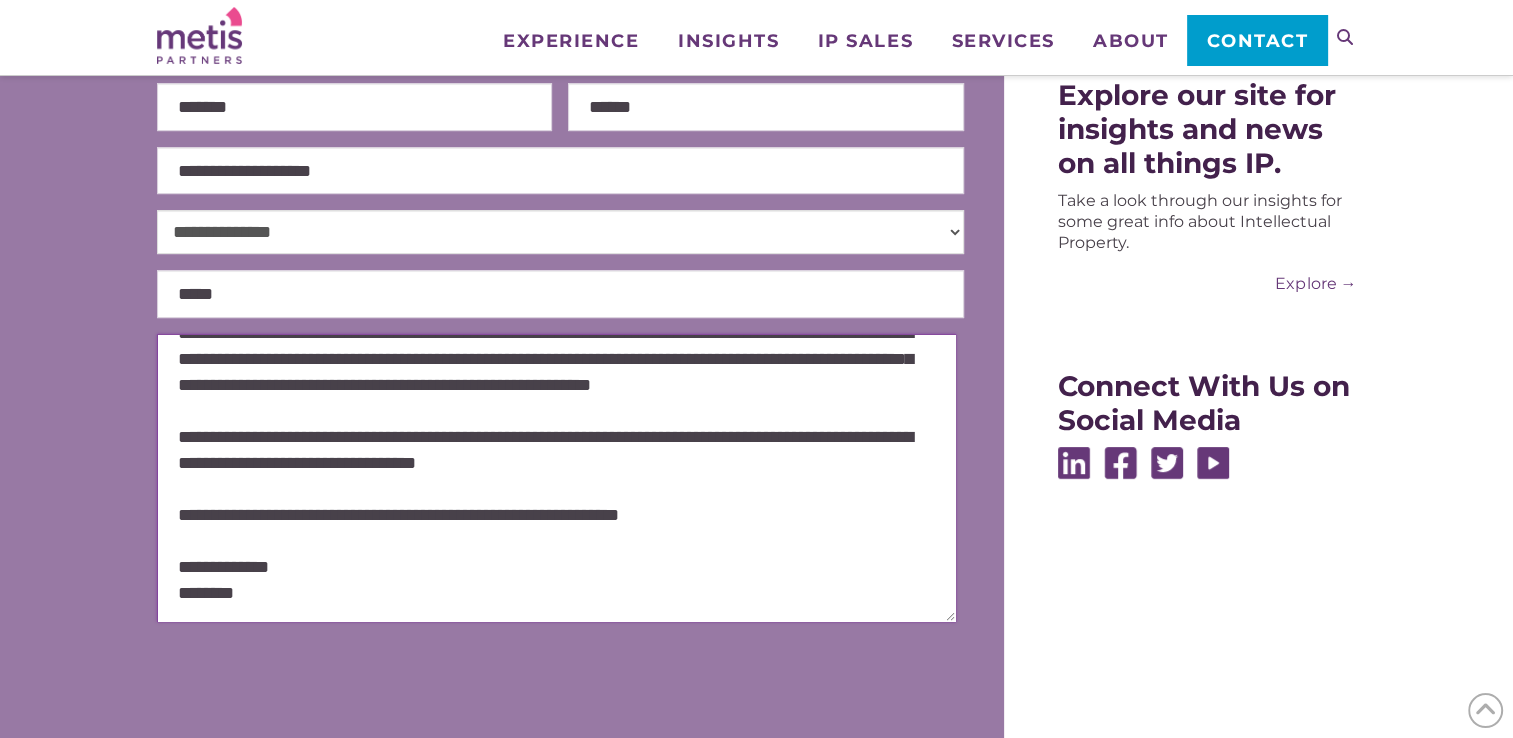 scroll, scrollTop: 0, scrollLeft: 0, axis: both 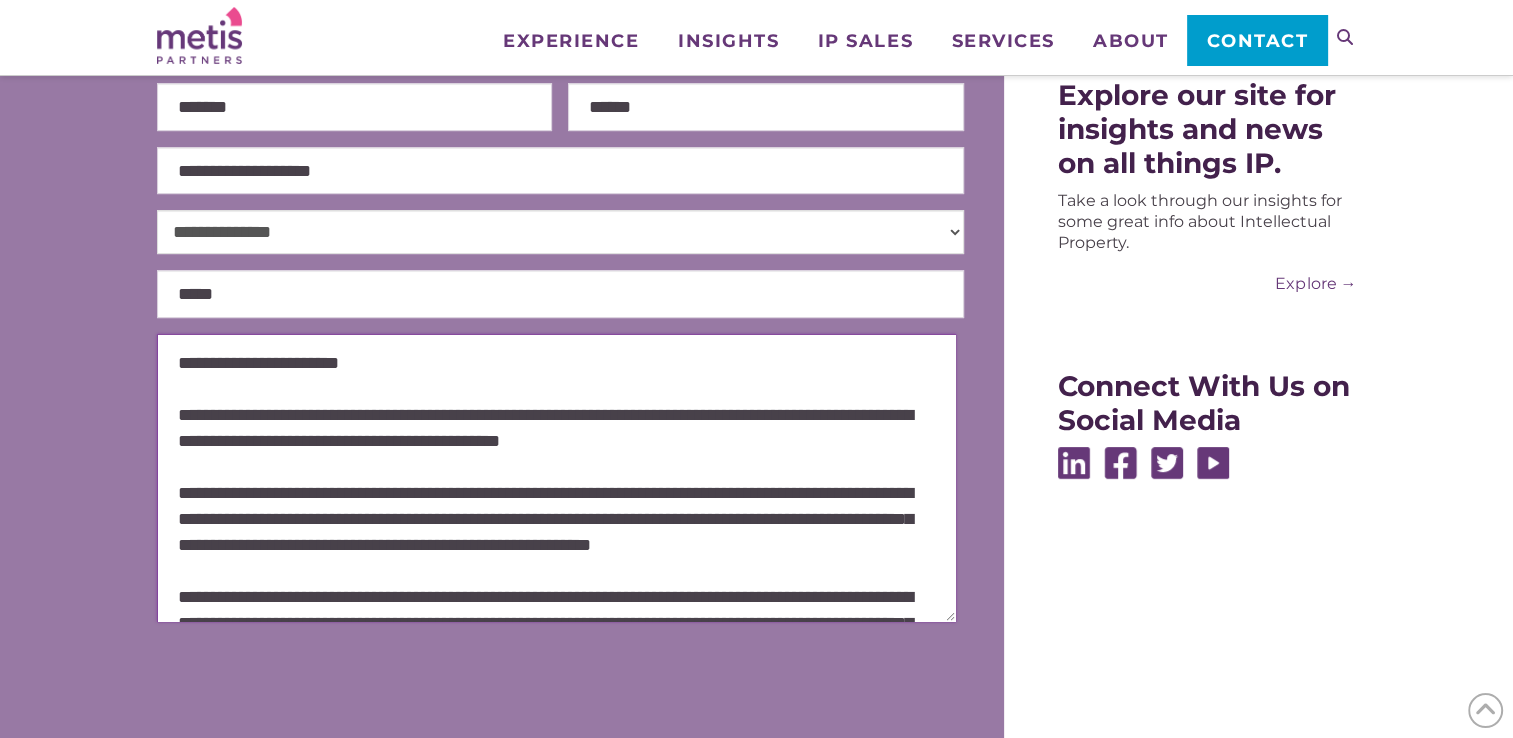 click on "**********" at bounding box center [557, 478] 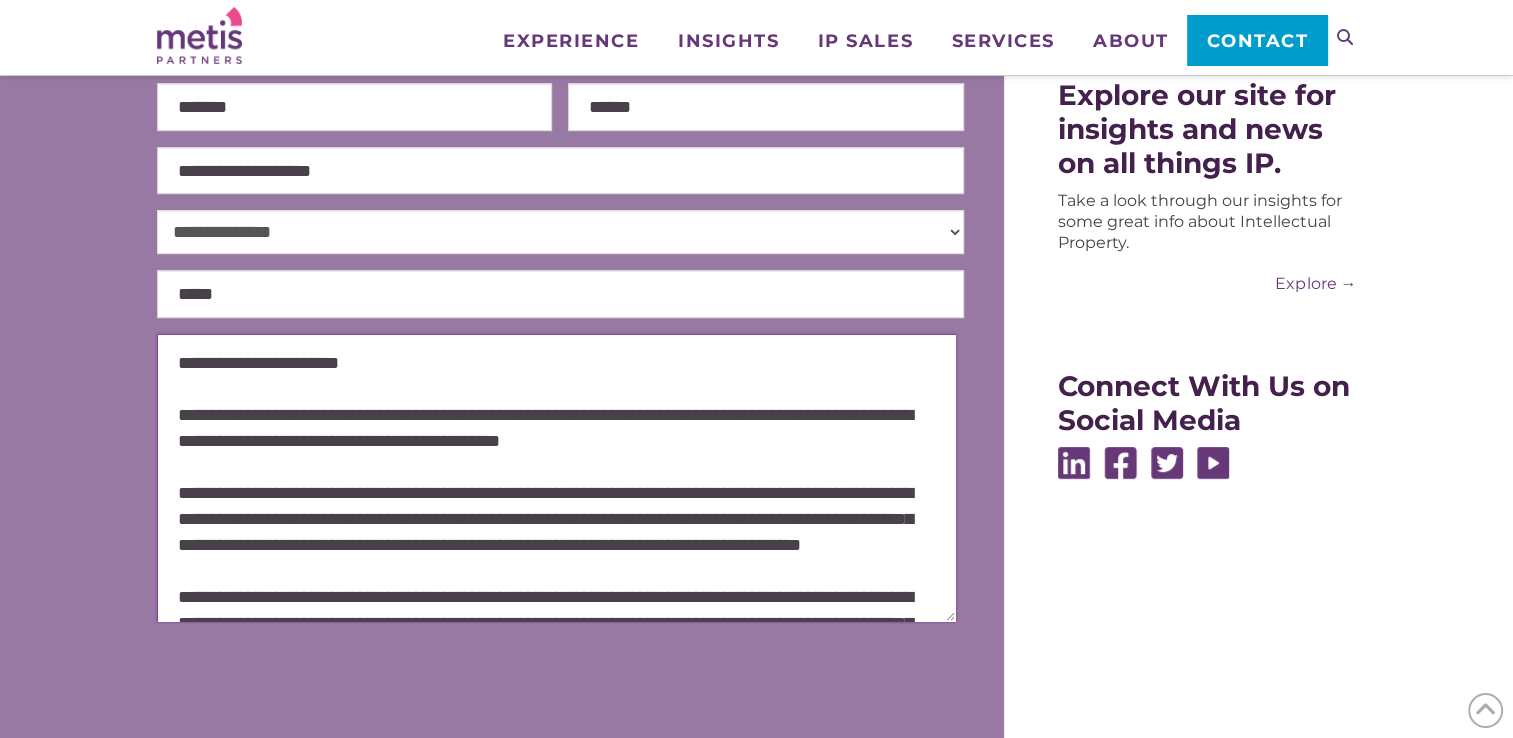 click on "**********" at bounding box center (557, 478) 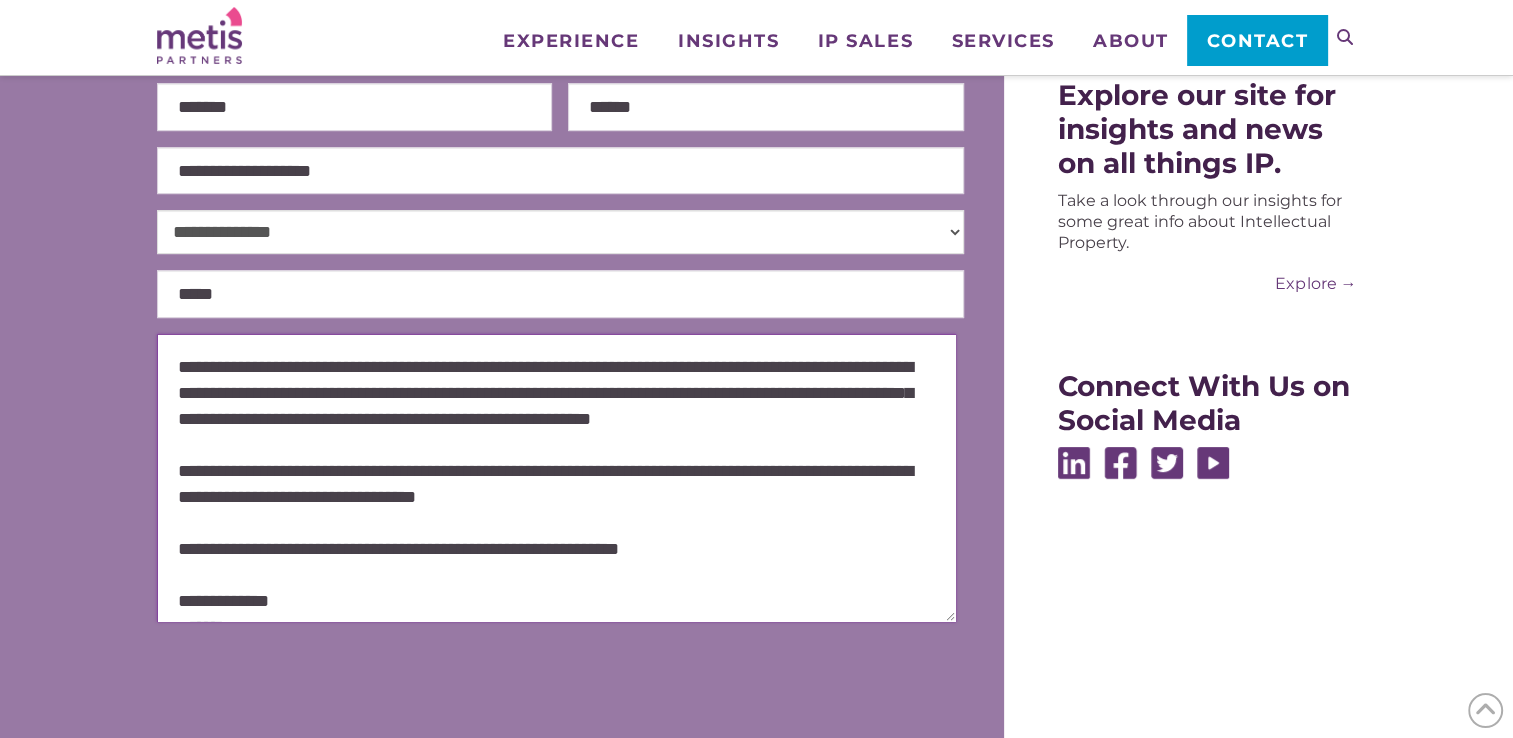 scroll, scrollTop: 367, scrollLeft: 0, axis: vertical 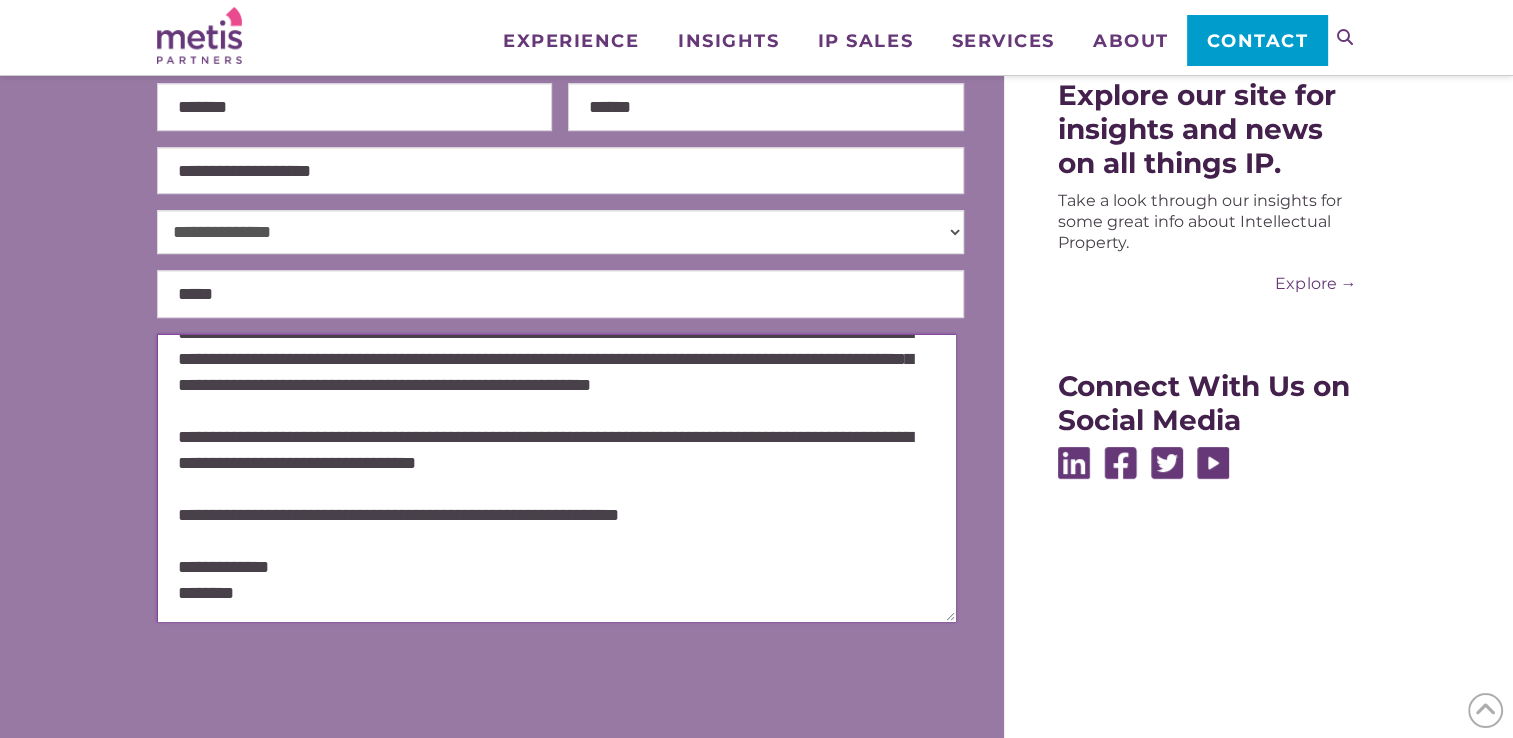 type on "**********" 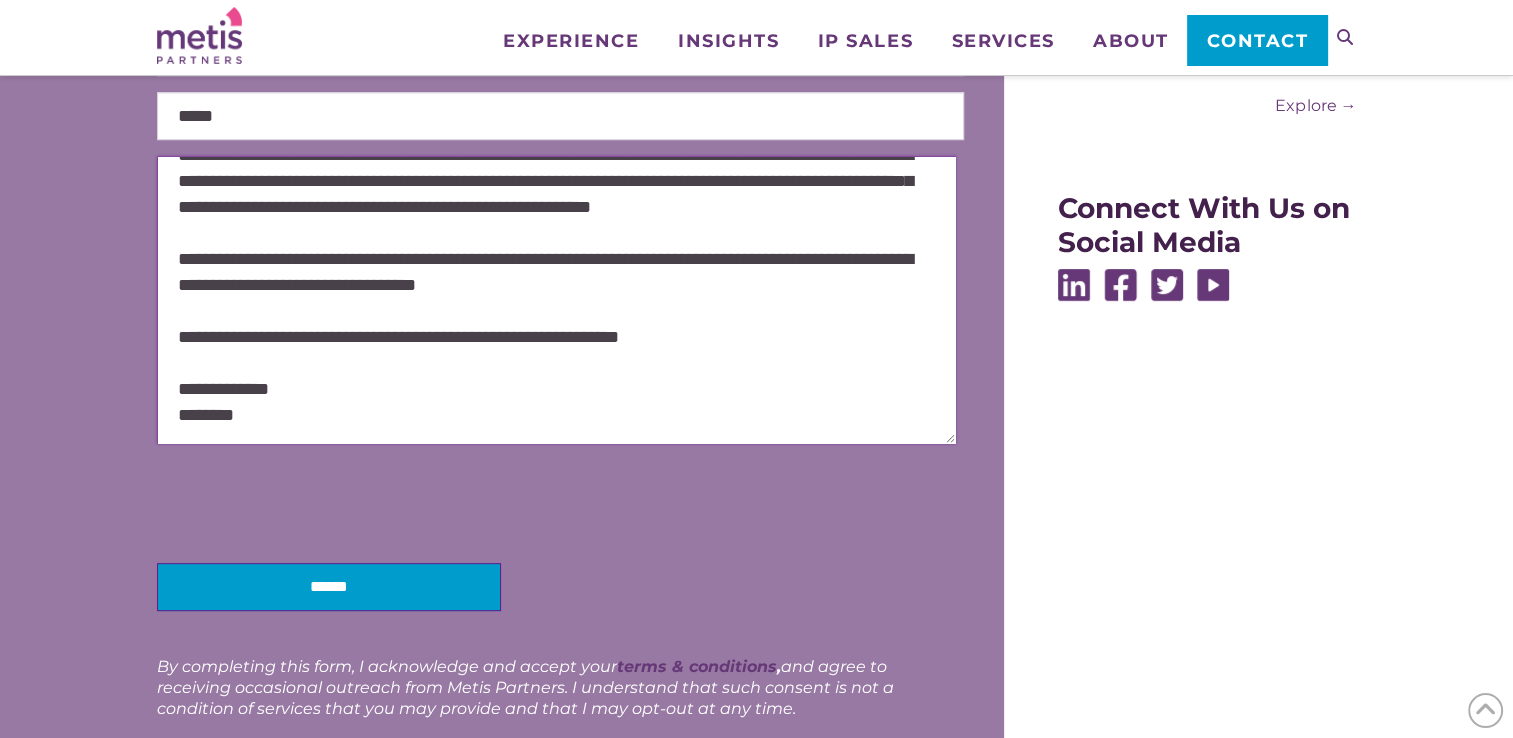 scroll, scrollTop: 712, scrollLeft: 0, axis: vertical 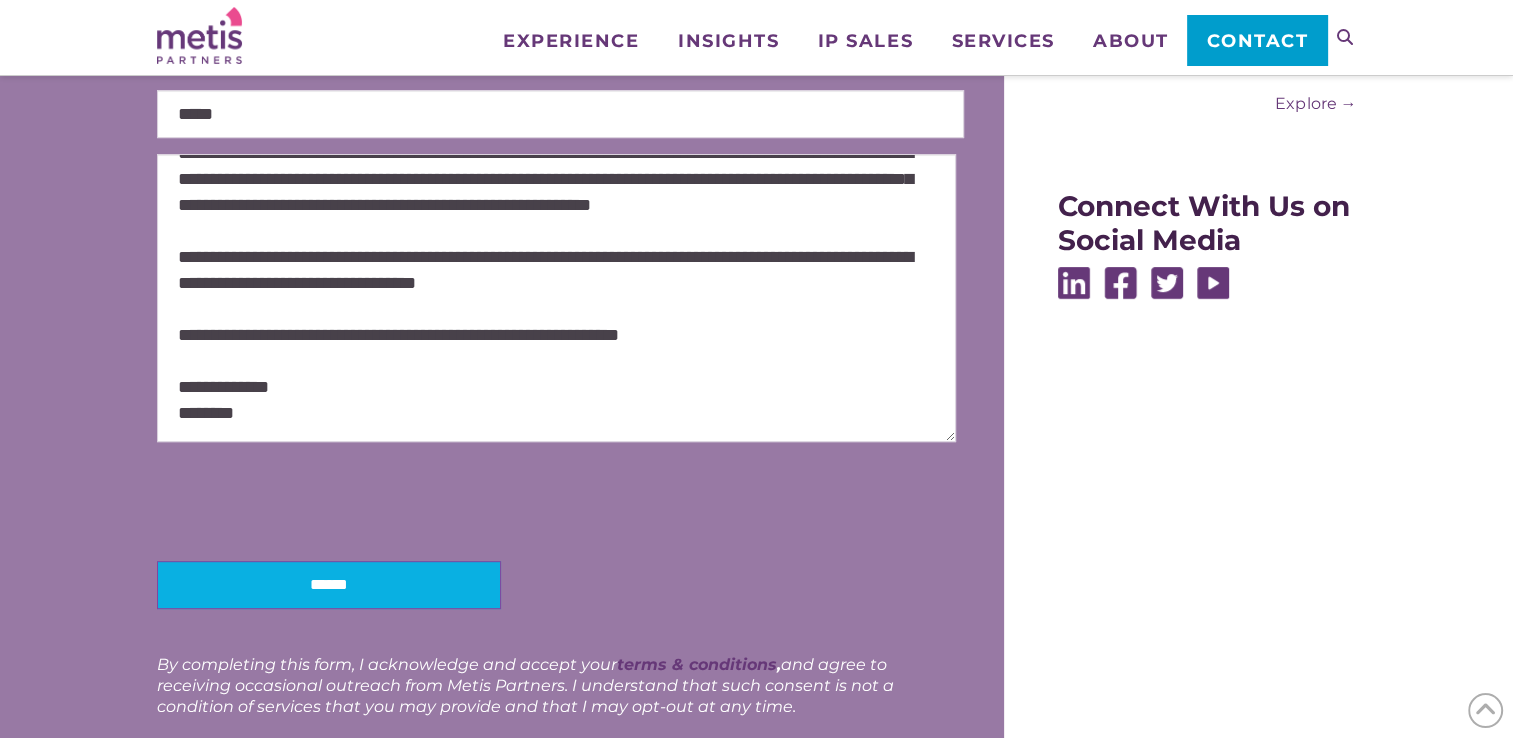 click on "******" at bounding box center [329, 585] 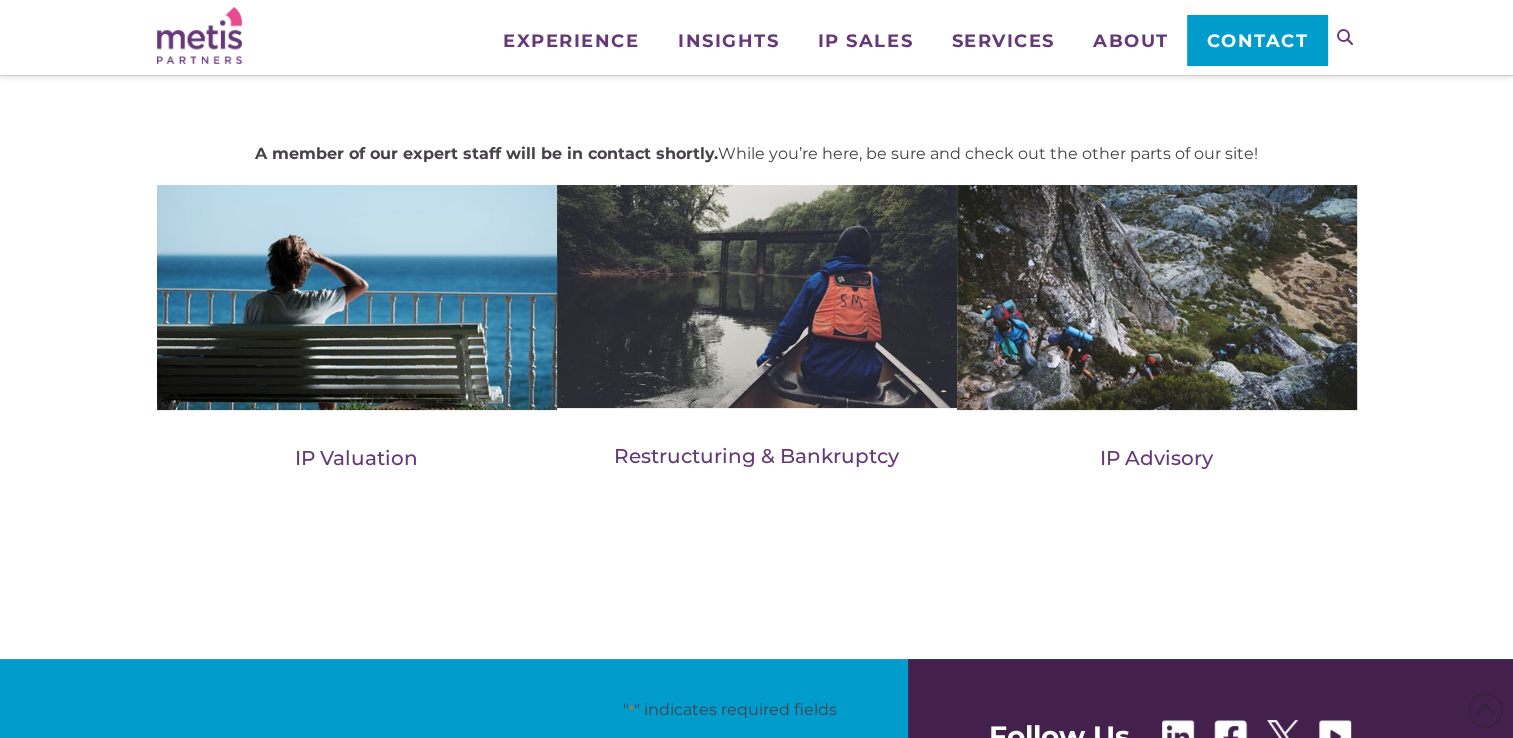 scroll, scrollTop: 212, scrollLeft: 0, axis: vertical 